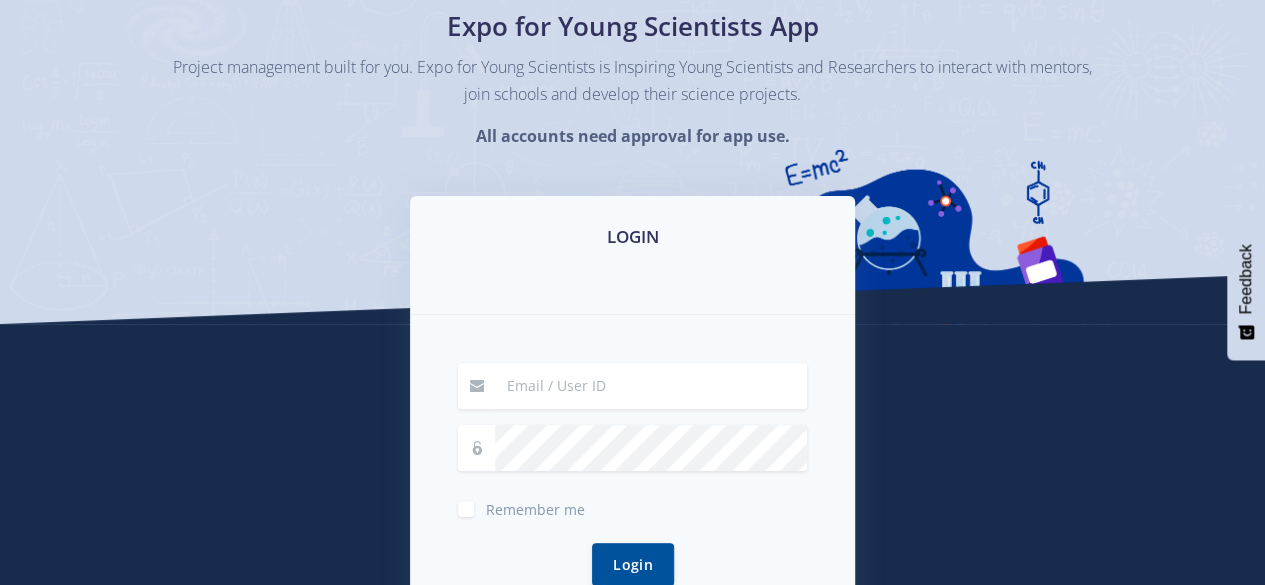 scroll, scrollTop: 156, scrollLeft: 0, axis: vertical 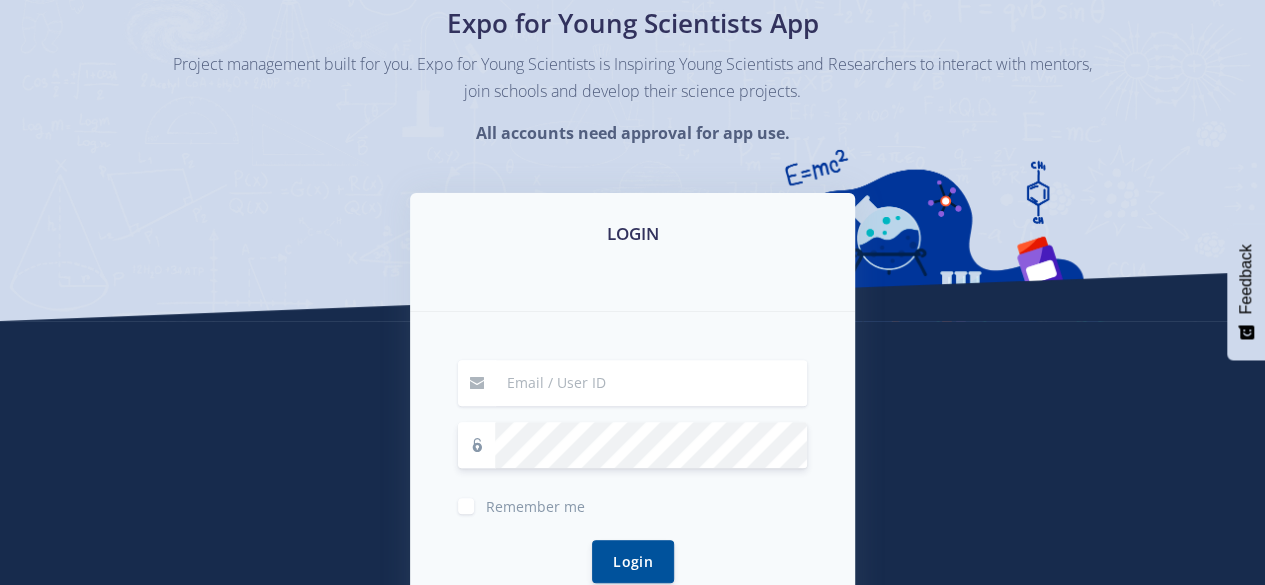 click at bounding box center (651, 383) 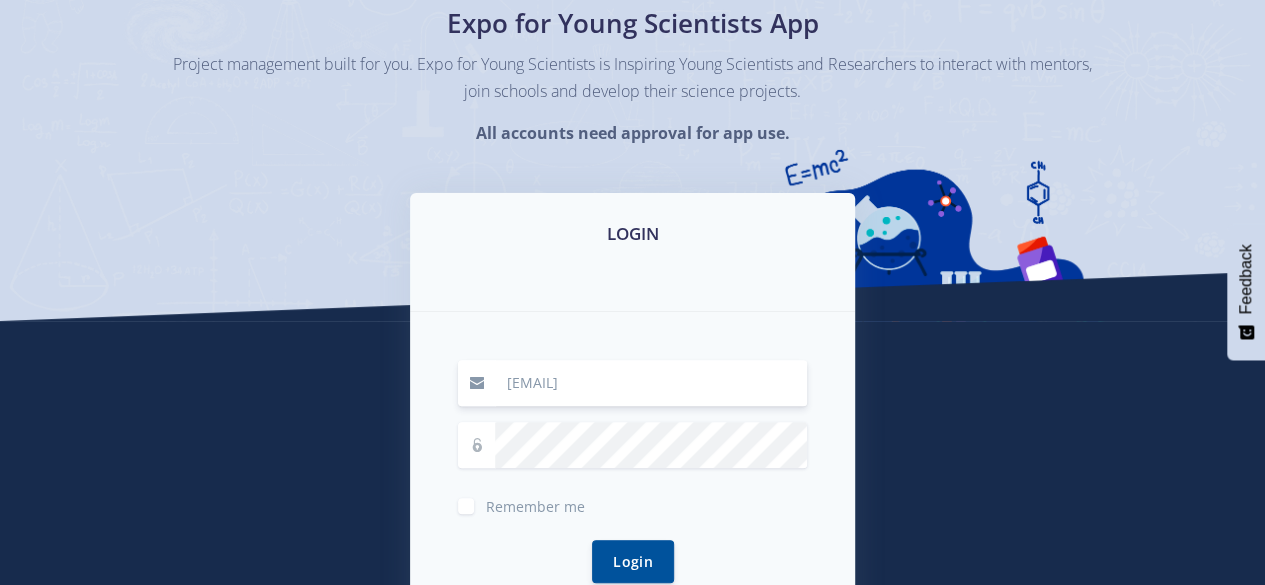 type on "5056314@mynwu.ac.za" 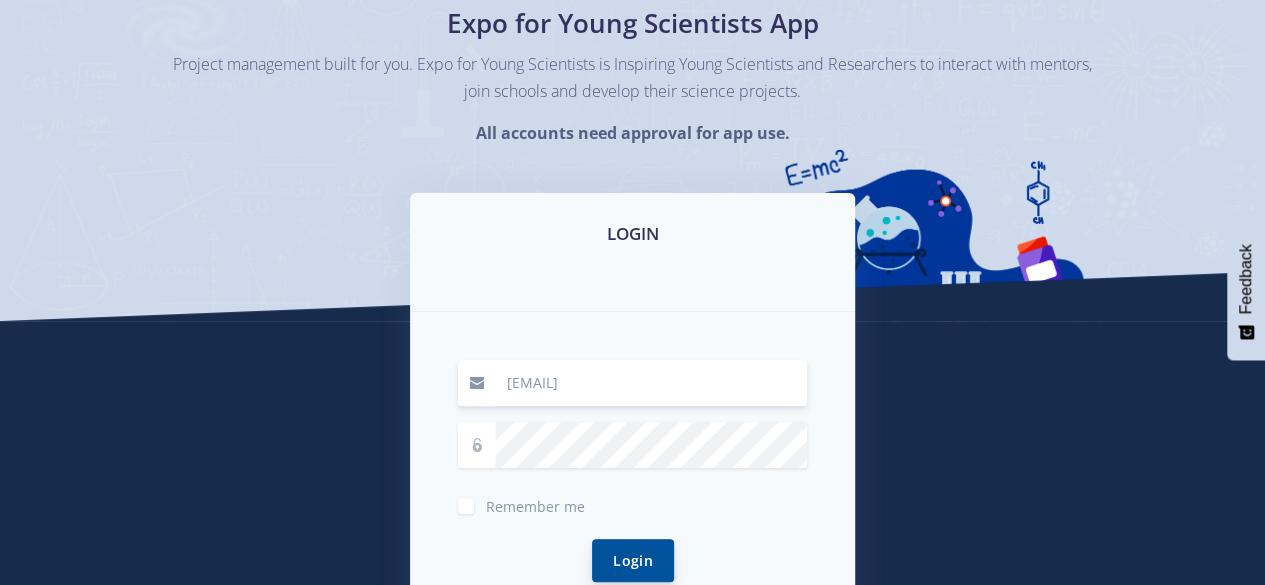 click on "Login" at bounding box center [633, 560] 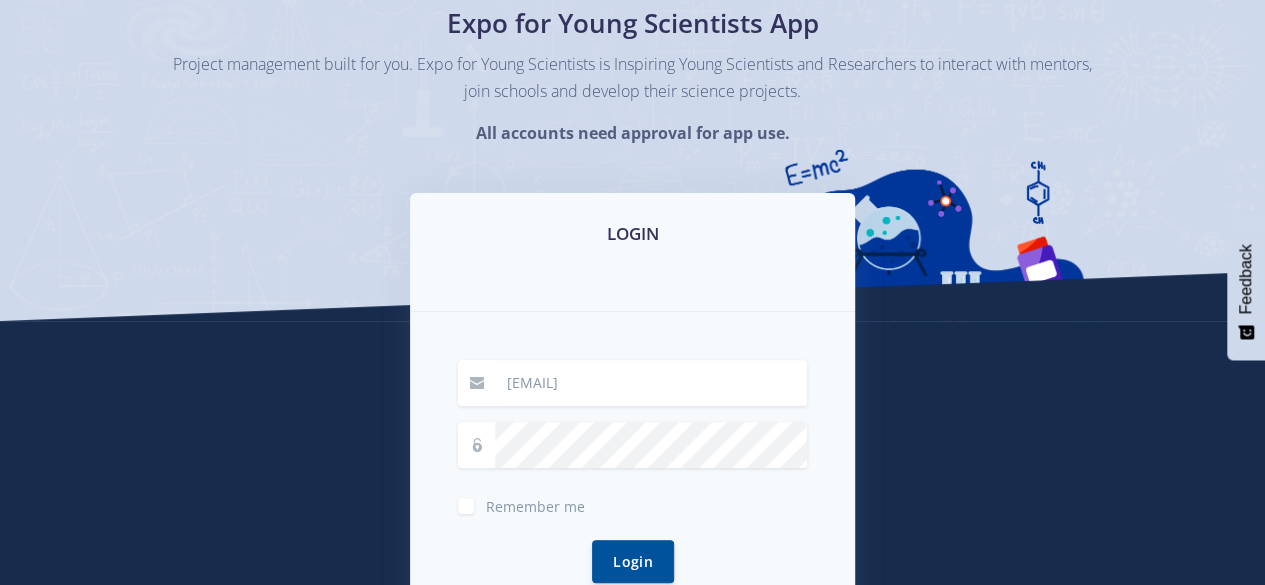click on "5056314@mynwu.ac.za" at bounding box center [651, 383] 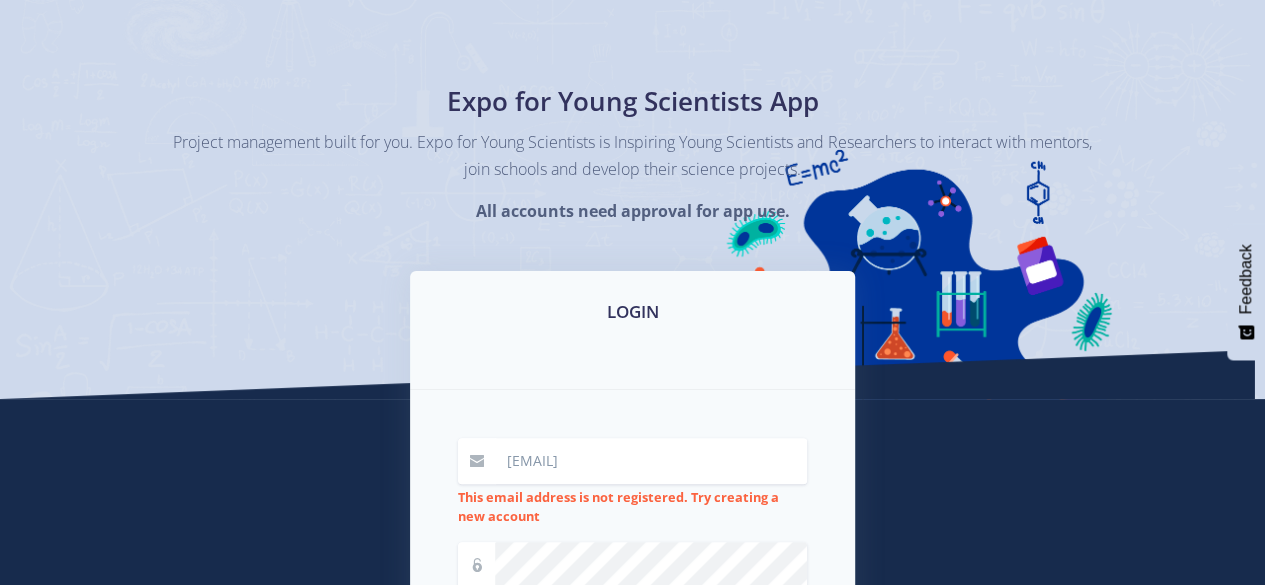scroll, scrollTop: 133, scrollLeft: 0, axis: vertical 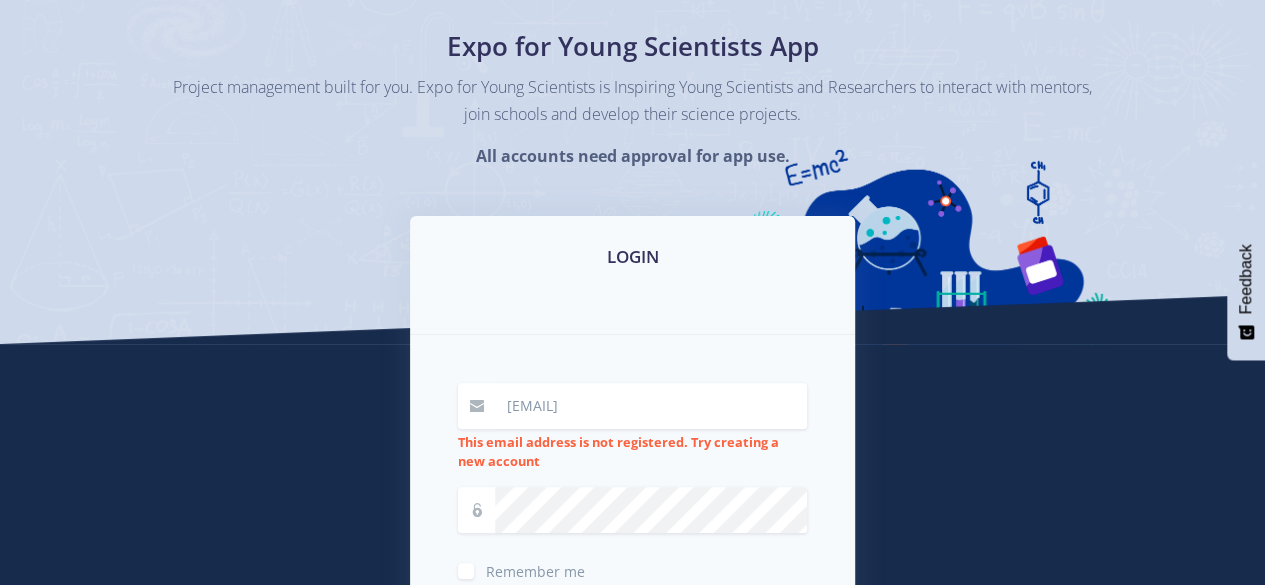 click on "5056314@mynwu.ac.za" at bounding box center (651, 406) 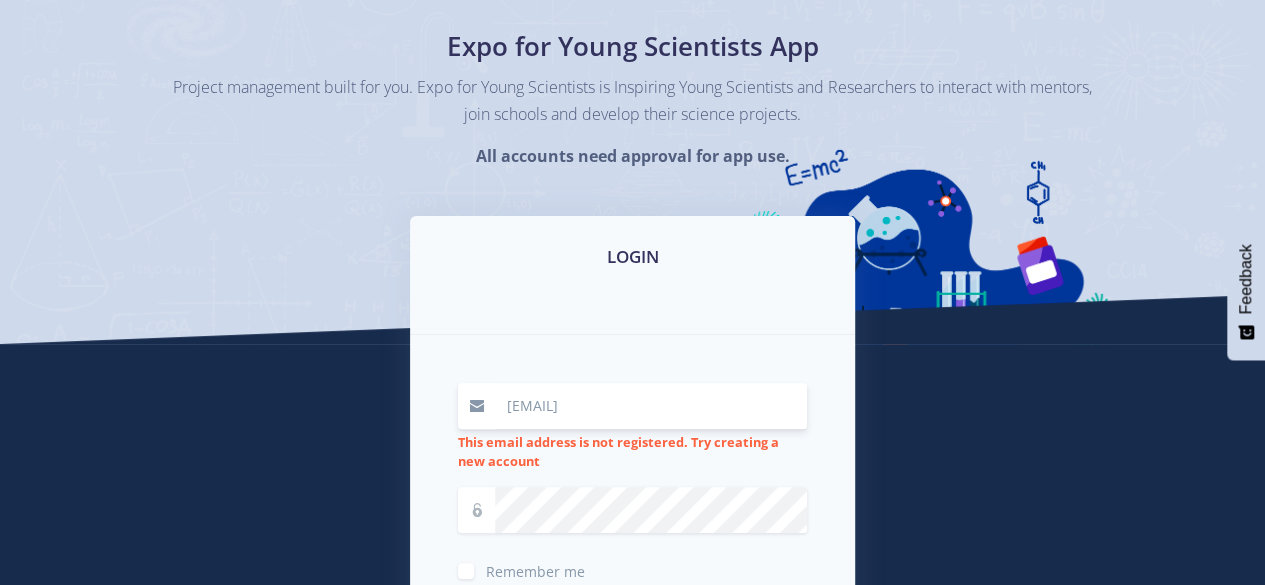 type on "[EMAIL]" 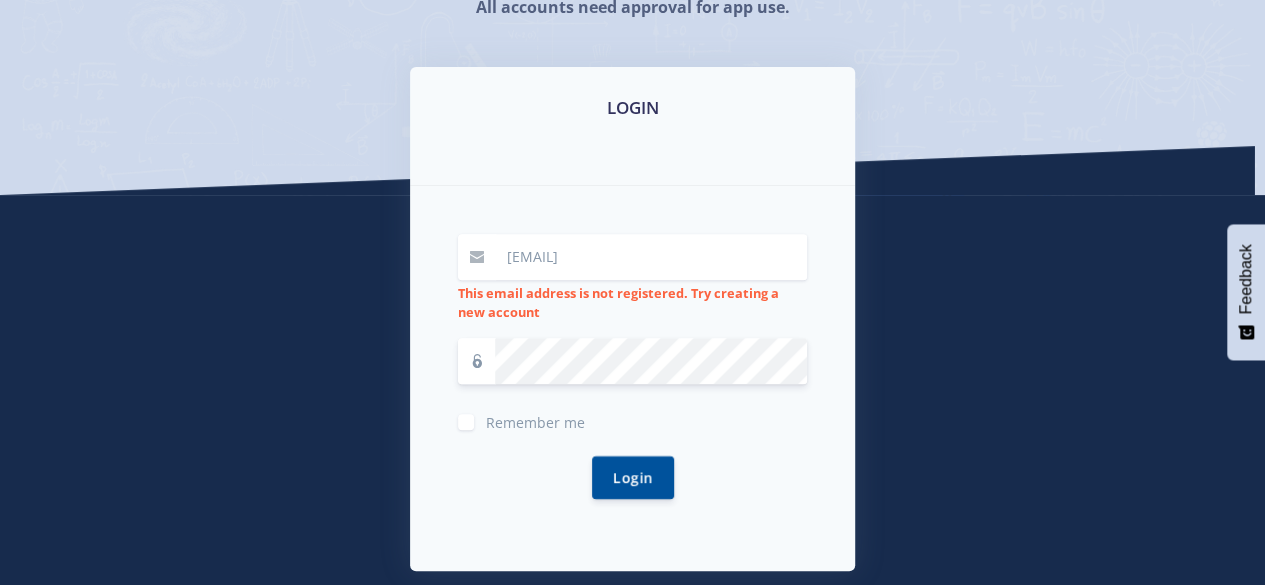 scroll, scrollTop: 285, scrollLeft: 0, axis: vertical 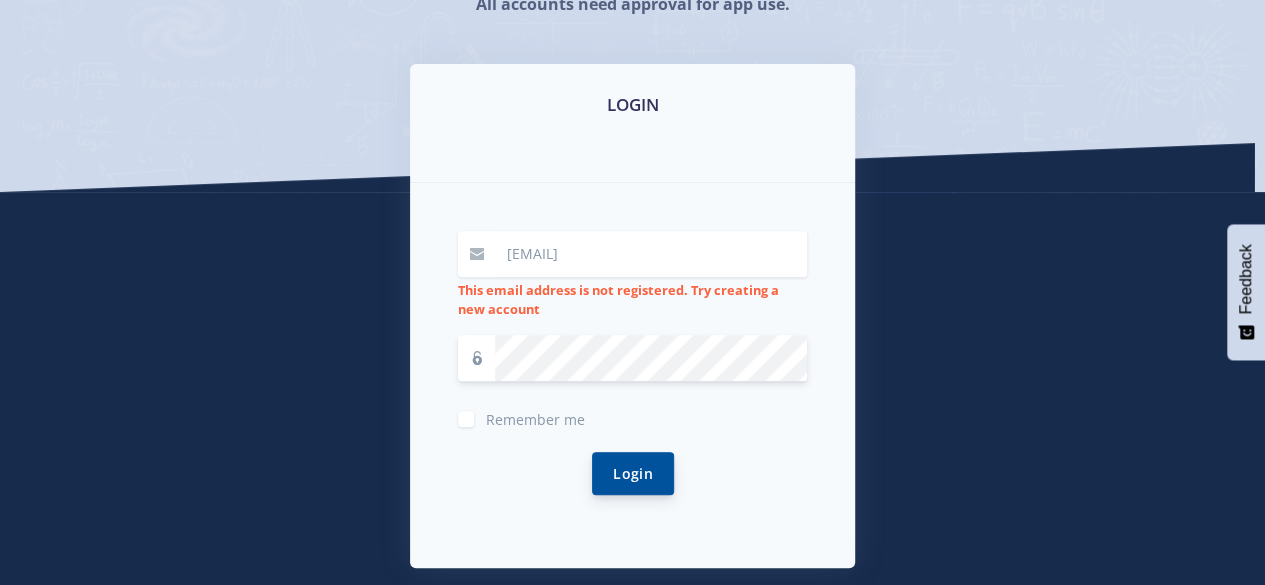 click on "Login" at bounding box center (633, 473) 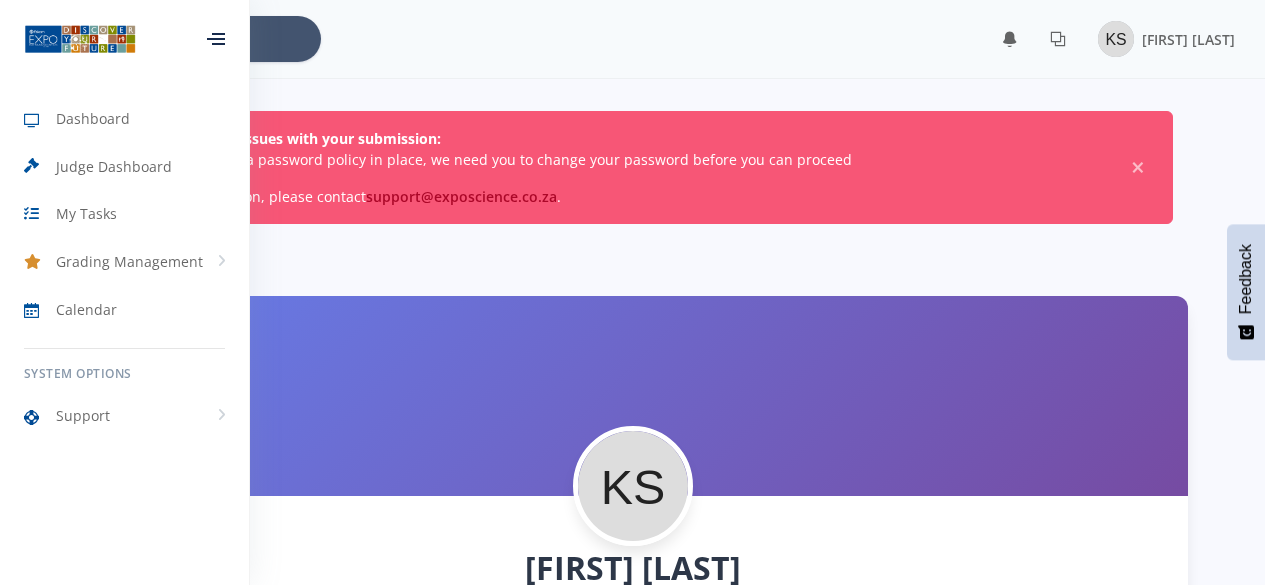 scroll, scrollTop: 0, scrollLeft: 0, axis: both 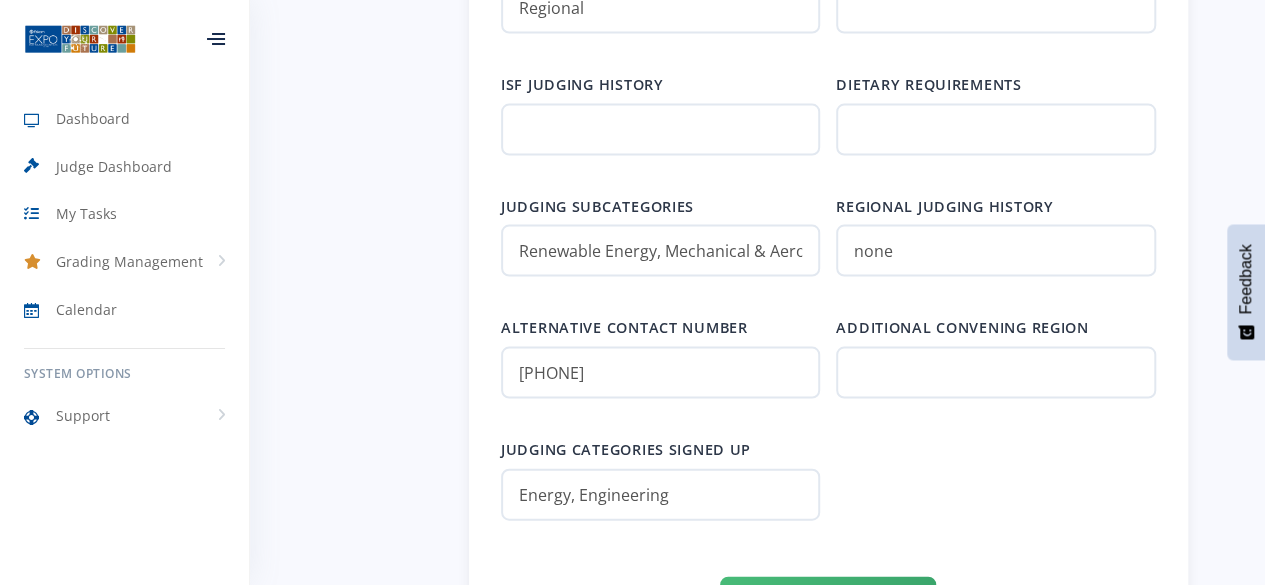 click on "Organization
North West University (Potchefstroom Campus)
Qualification
National Senior Certificate (NSC) – 2023................NQF LEVEL 5 BEng Mechanical Engineering-2024
Judging preference
Regional
none" at bounding box center [828, 188] 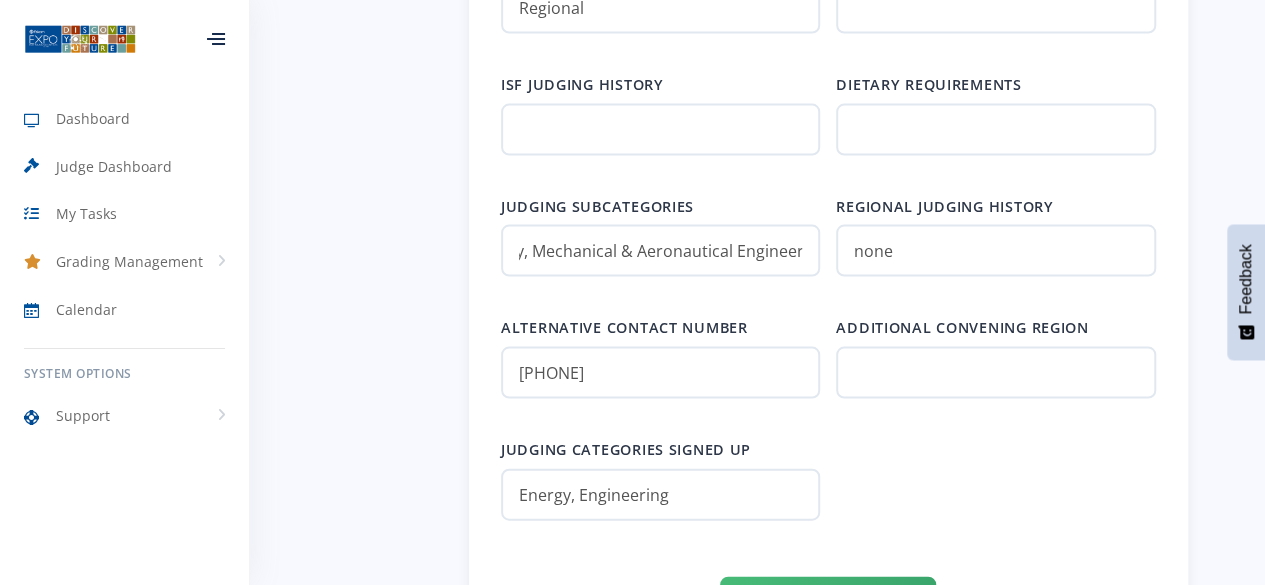 scroll, scrollTop: 0, scrollLeft: 138, axis: horizontal 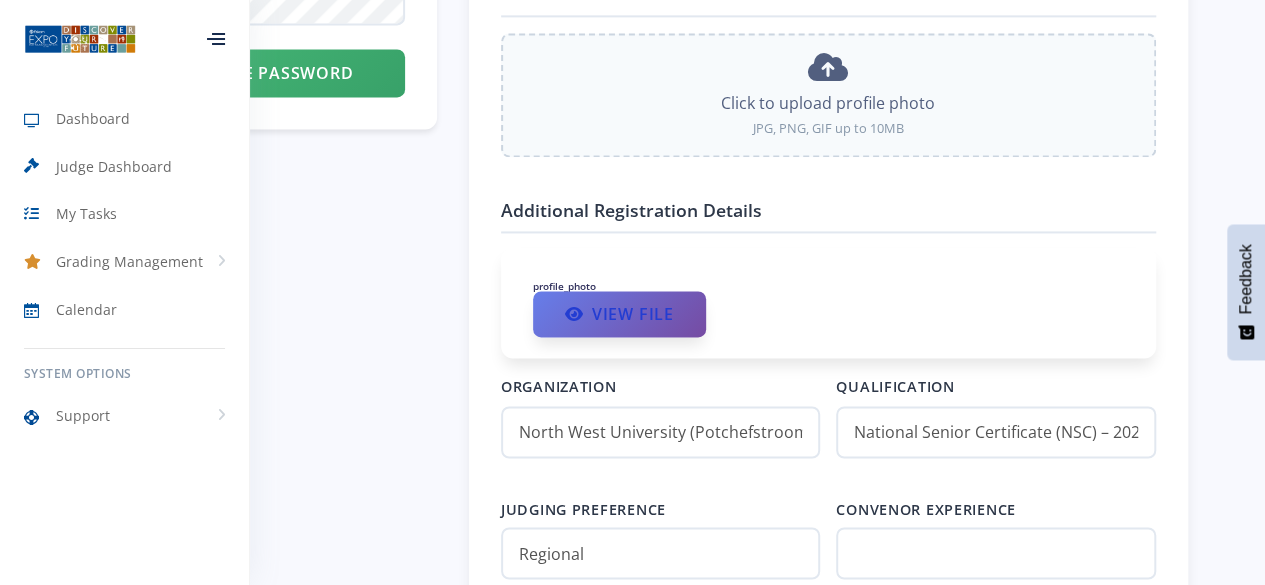 click on "View File" at bounding box center [619, 314] 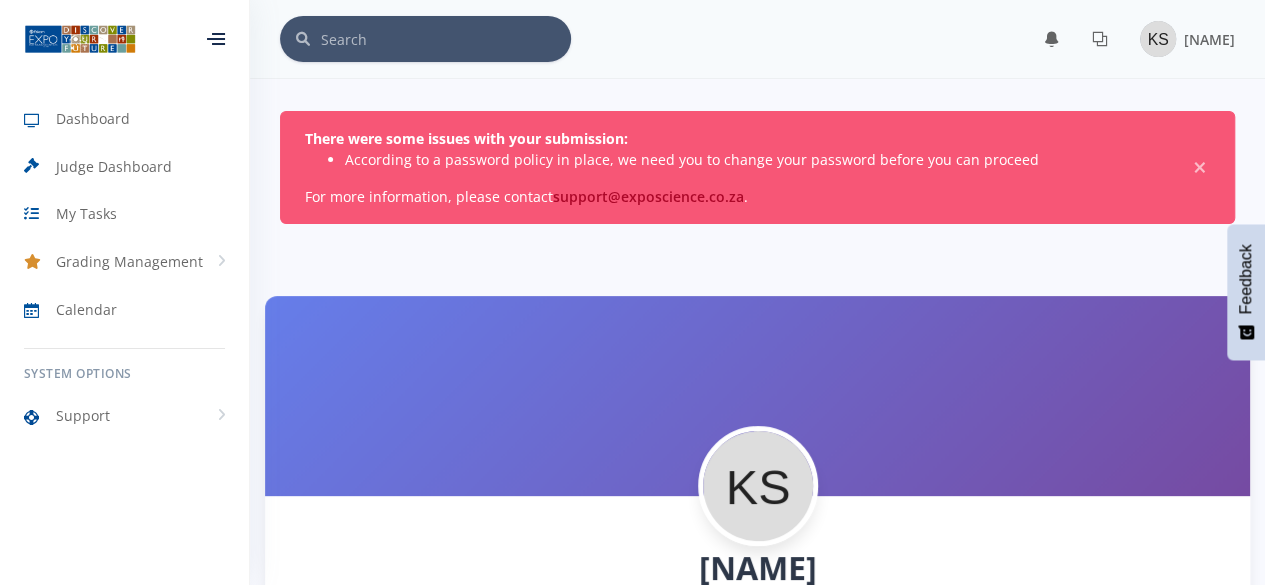scroll, scrollTop: 60, scrollLeft: 0, axis: vertical 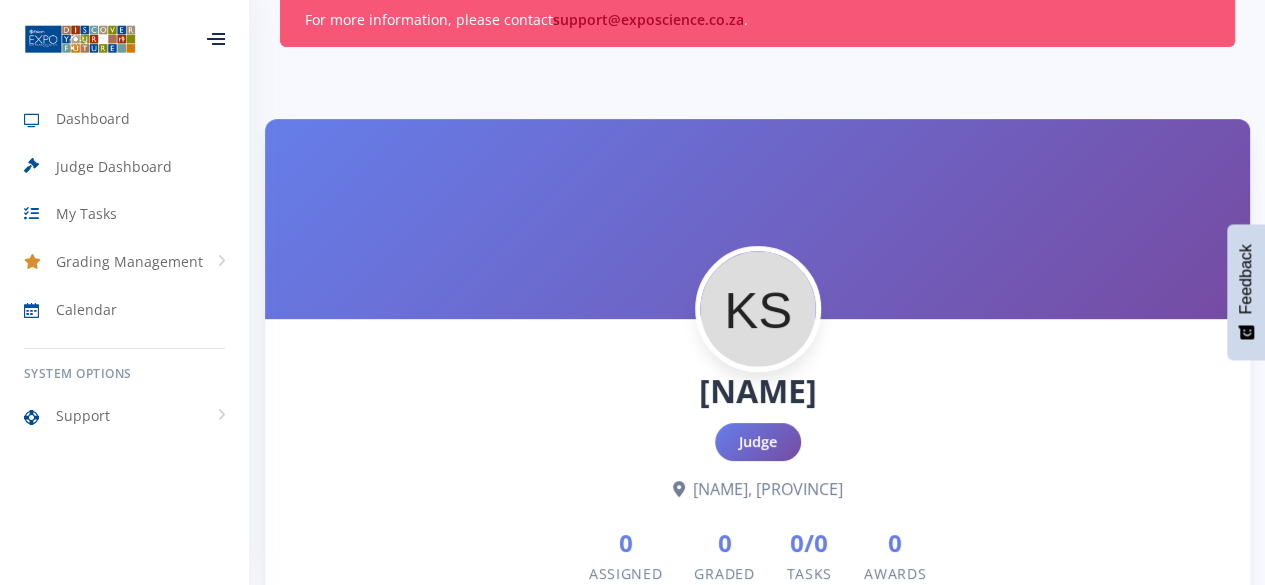 click at bounding box center [758, 309] 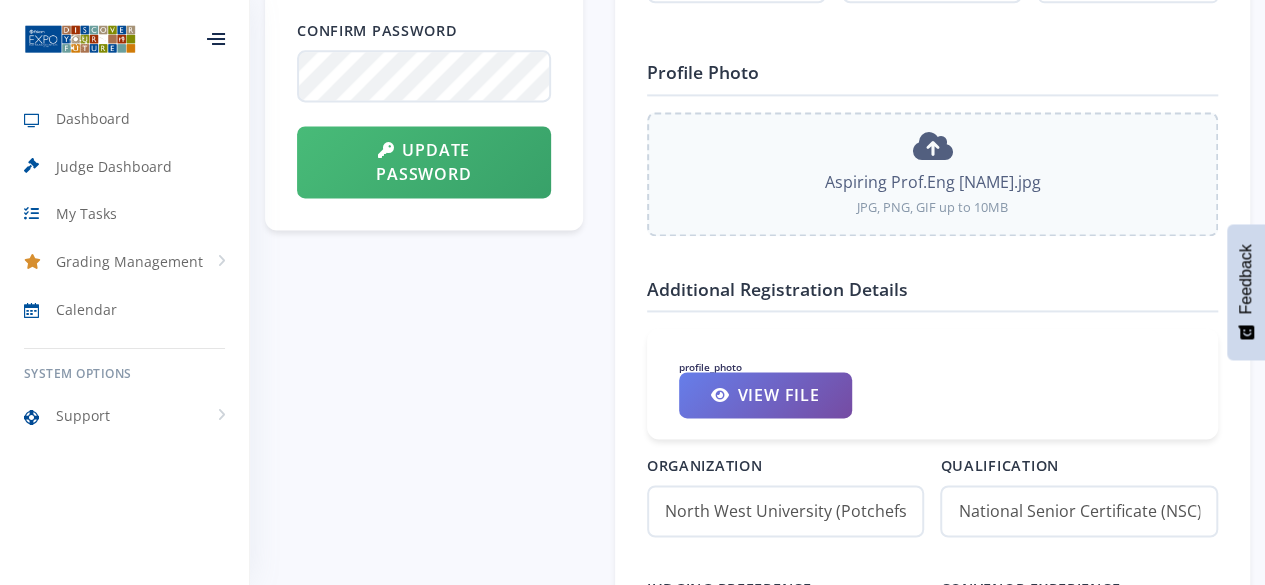 scroll, scrollTop: 1344, scrollLeft: 0, axis: vertical 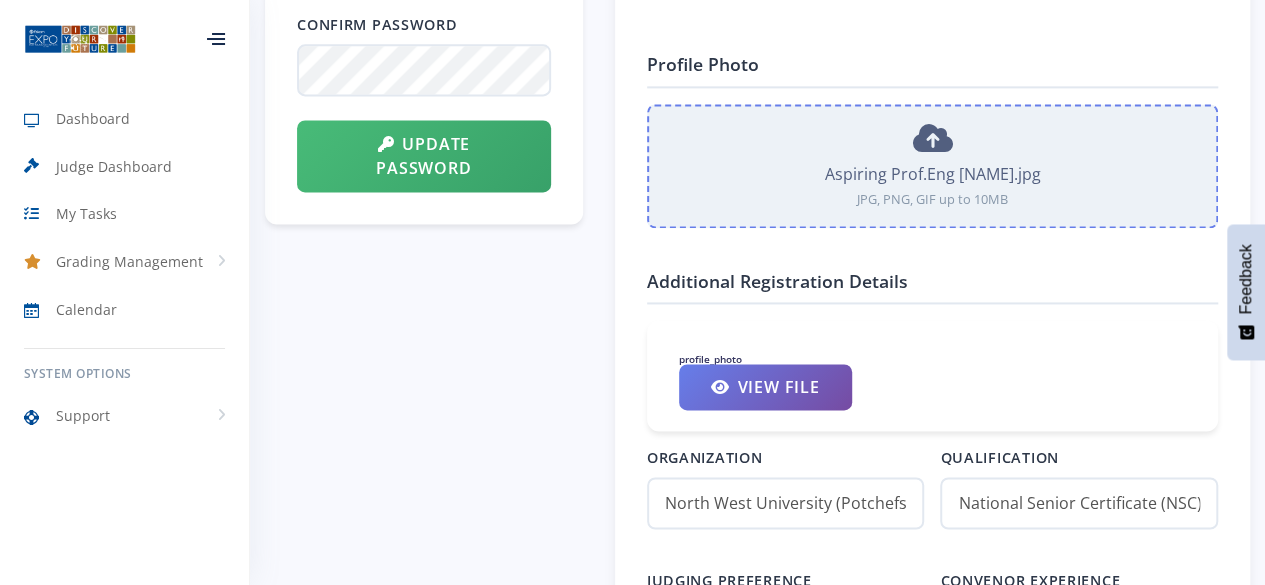 click on "Aspiring Prof.Eng Kabelo.jpg
JPG, PNG, GIF up to 10MB" at bounding box center [932, 166] 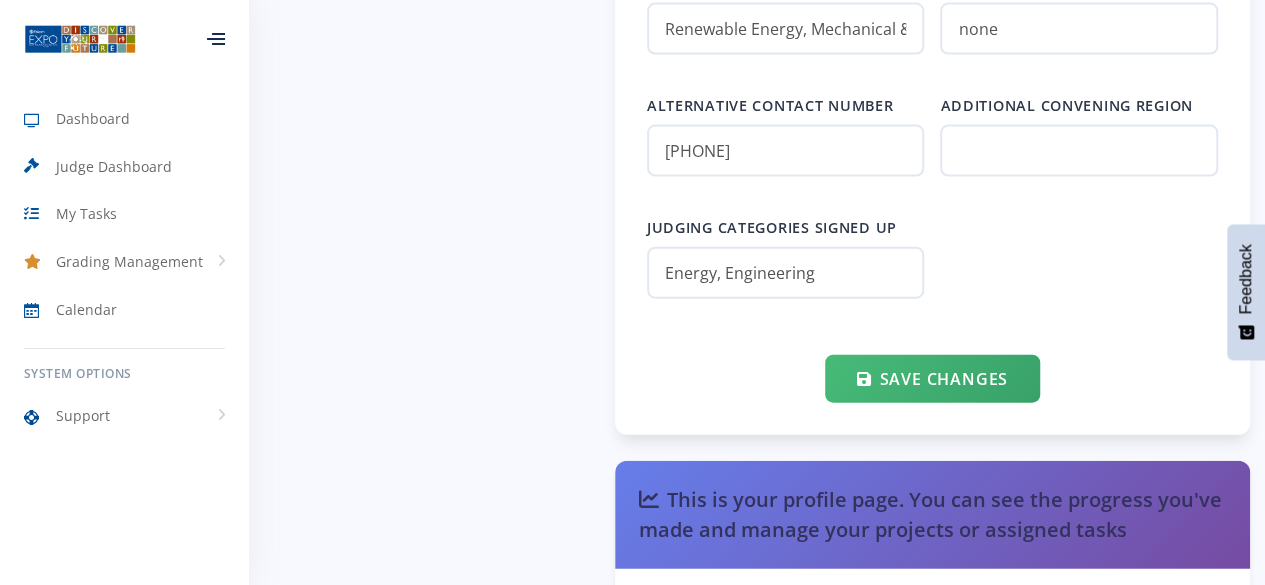 scroll, scrollTop: 2184, scrollLeft: 0, axis: vertical 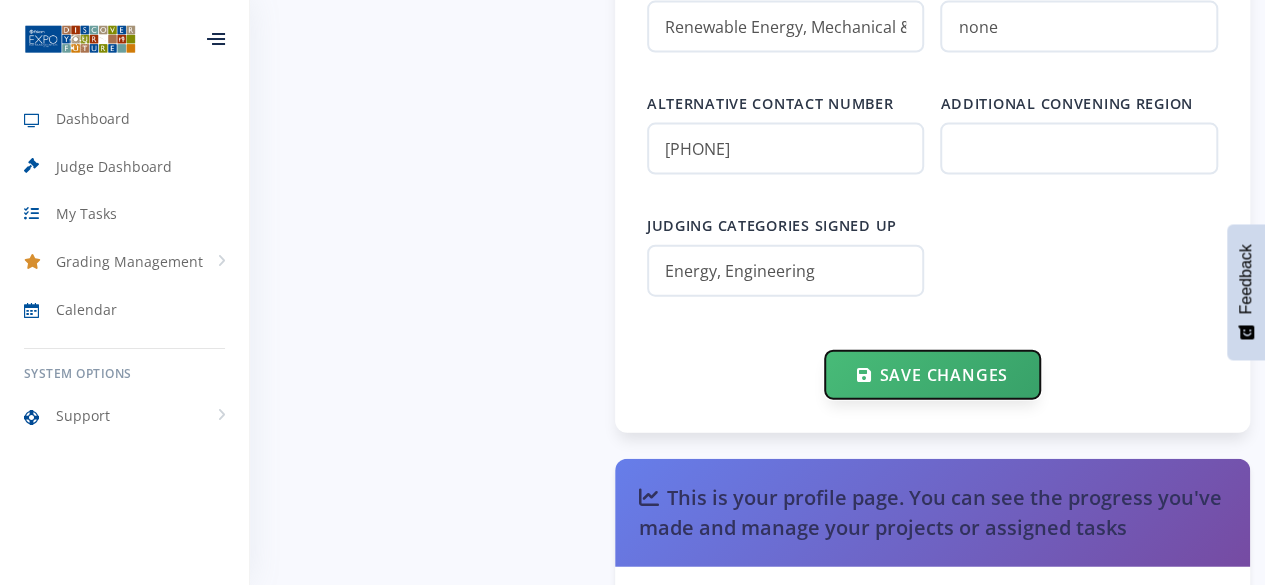 click on "Save Changes" at bounding box center (932, 375) 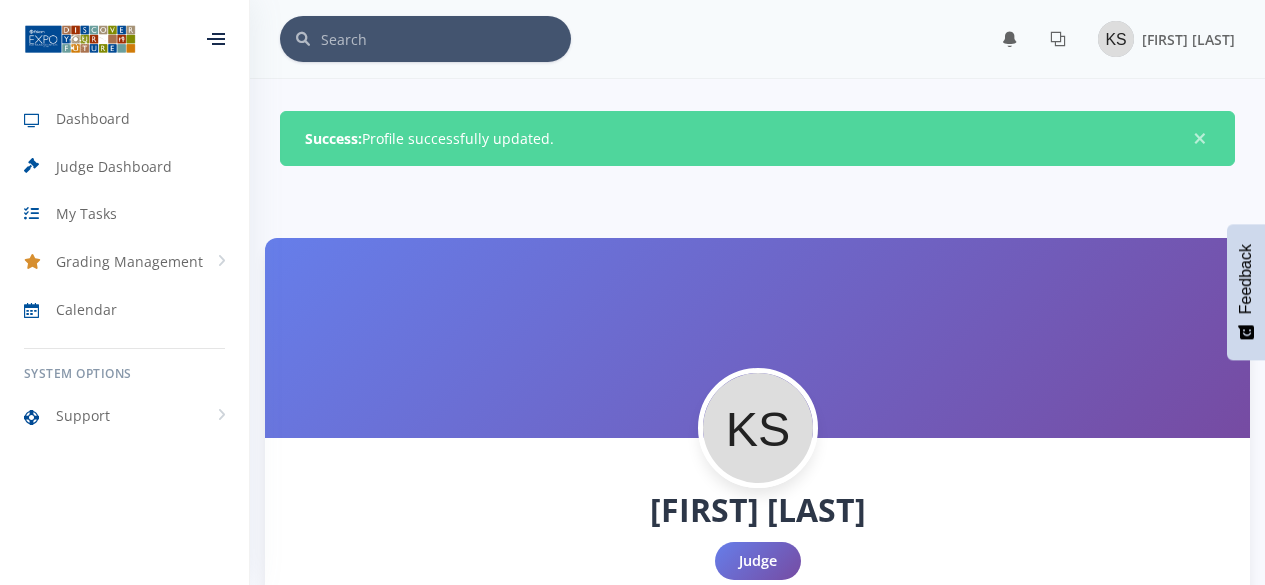 scroll, scrollTop: 0, scrollLeft: 0, axis: both 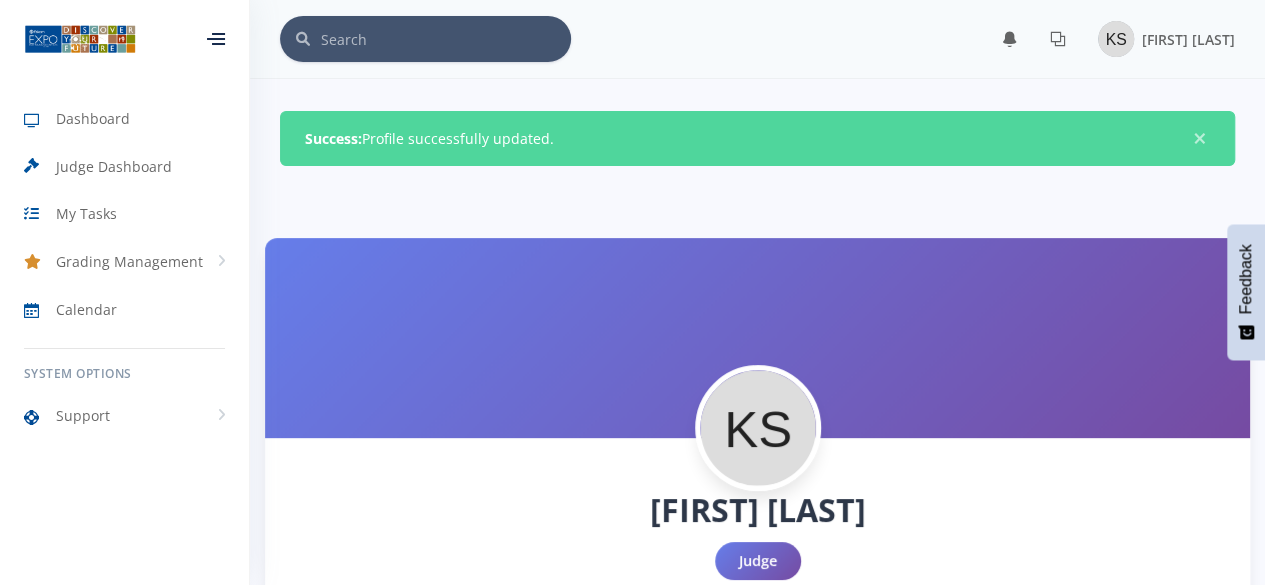 click at bounding box center (758, 428) 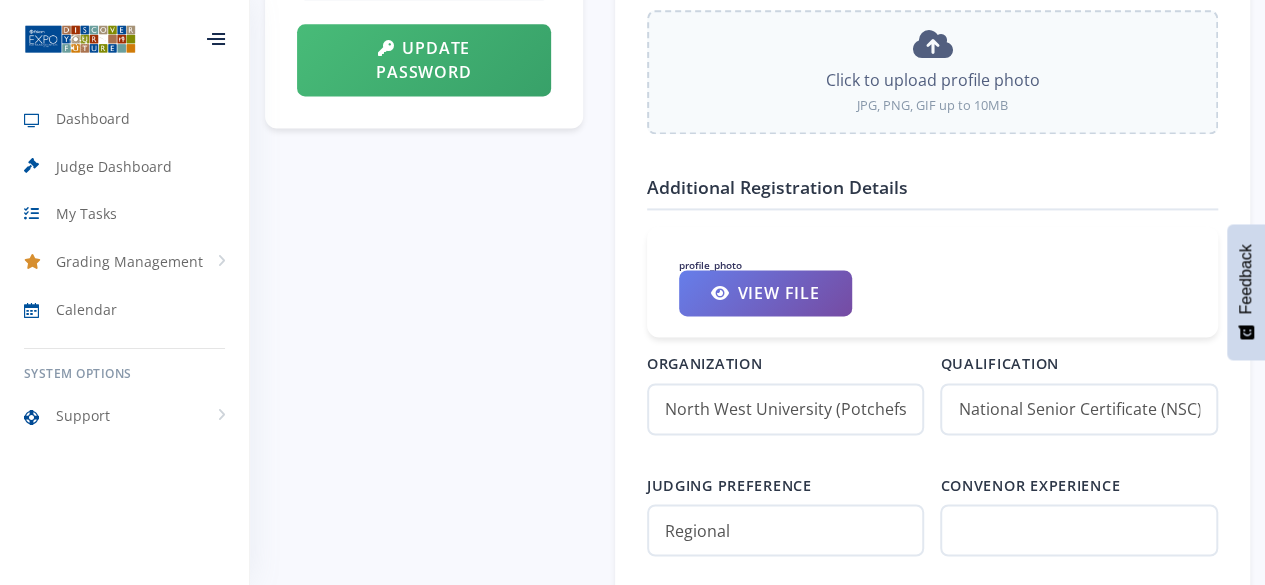 scroll, scrollTop: 1380, scrollLeft: 0, axis: vertical 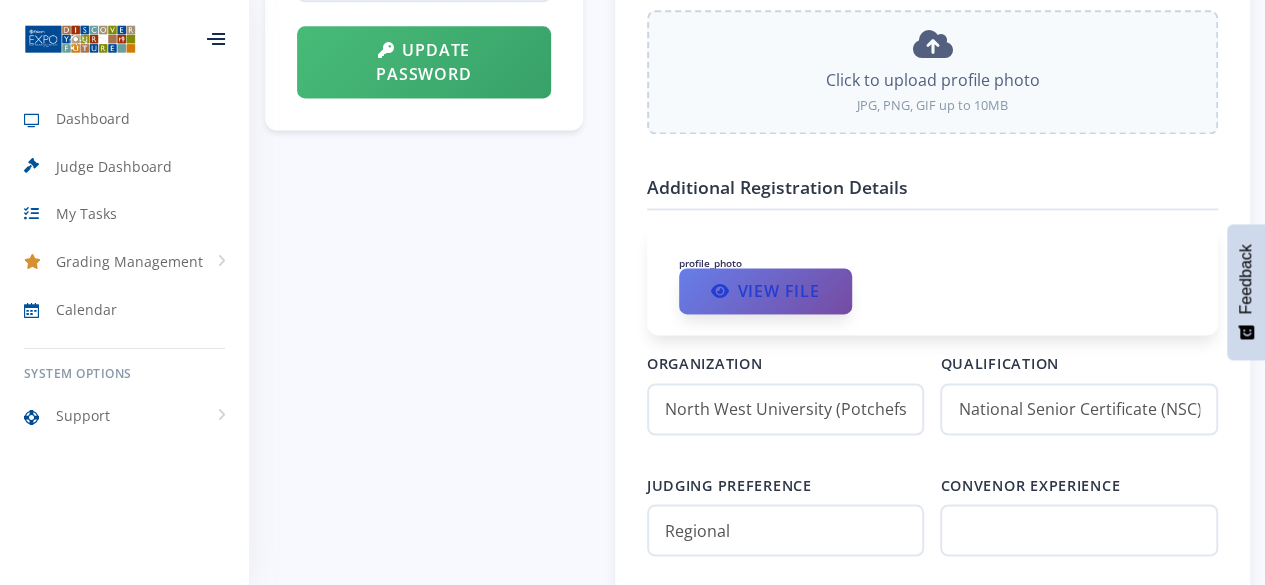 click on "View File" at bounding box center (765, 291) 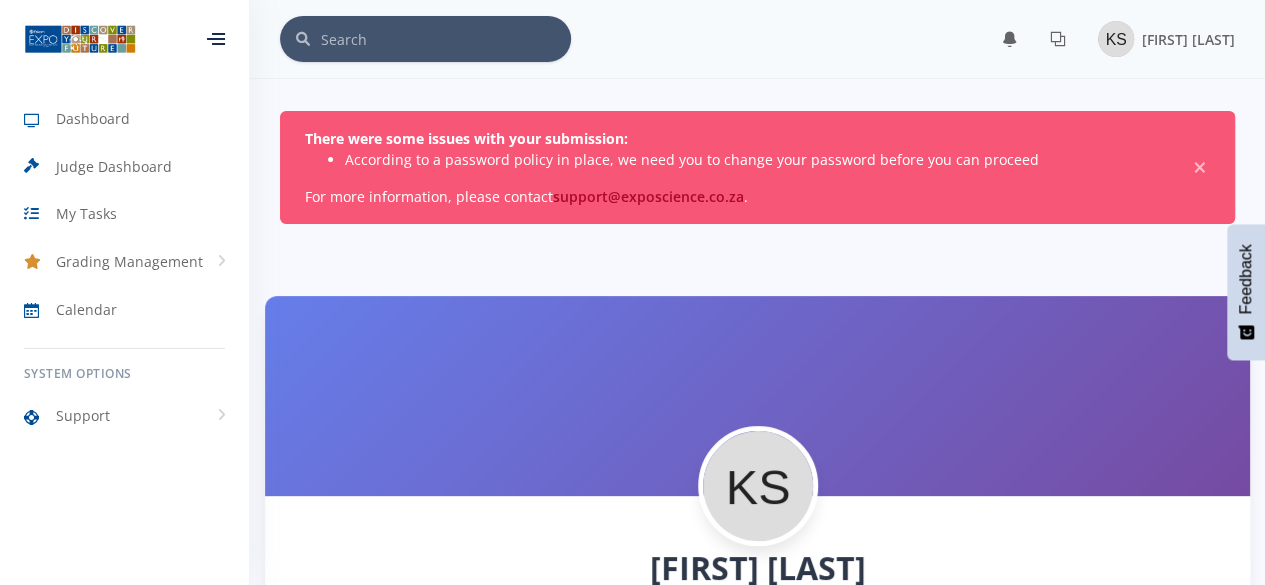 scroll, scrollTop: 74, scrollLeft: 0, axis: vertical 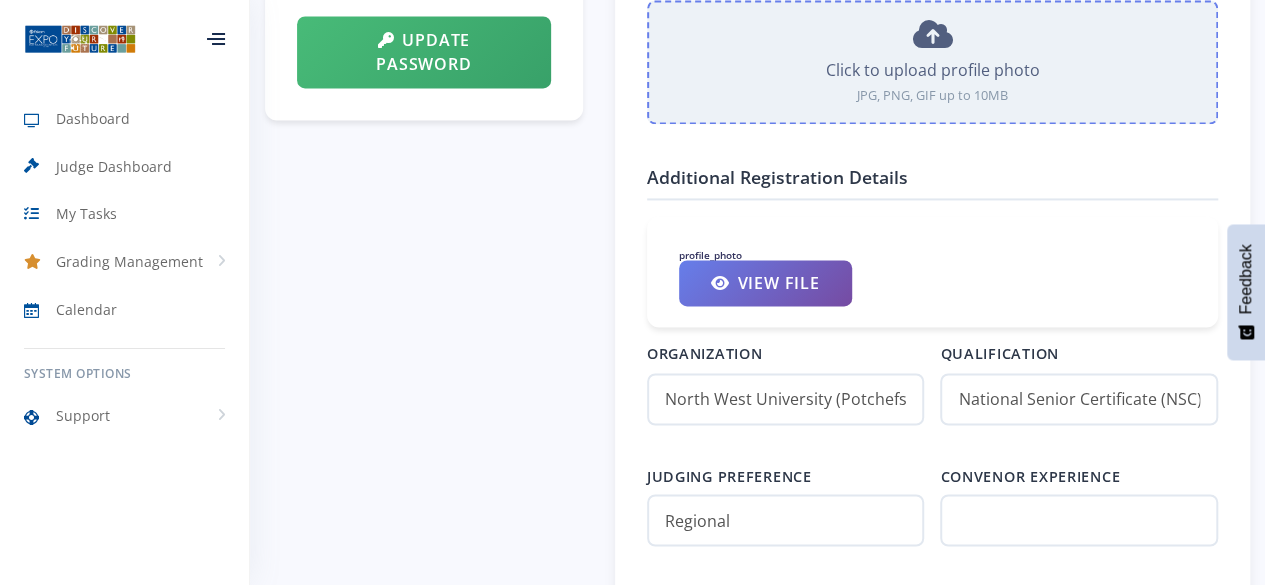 click on "Click to upload profile photo
JPG, PNG, GIF up to 10MB" at bounding box center [932, 62] 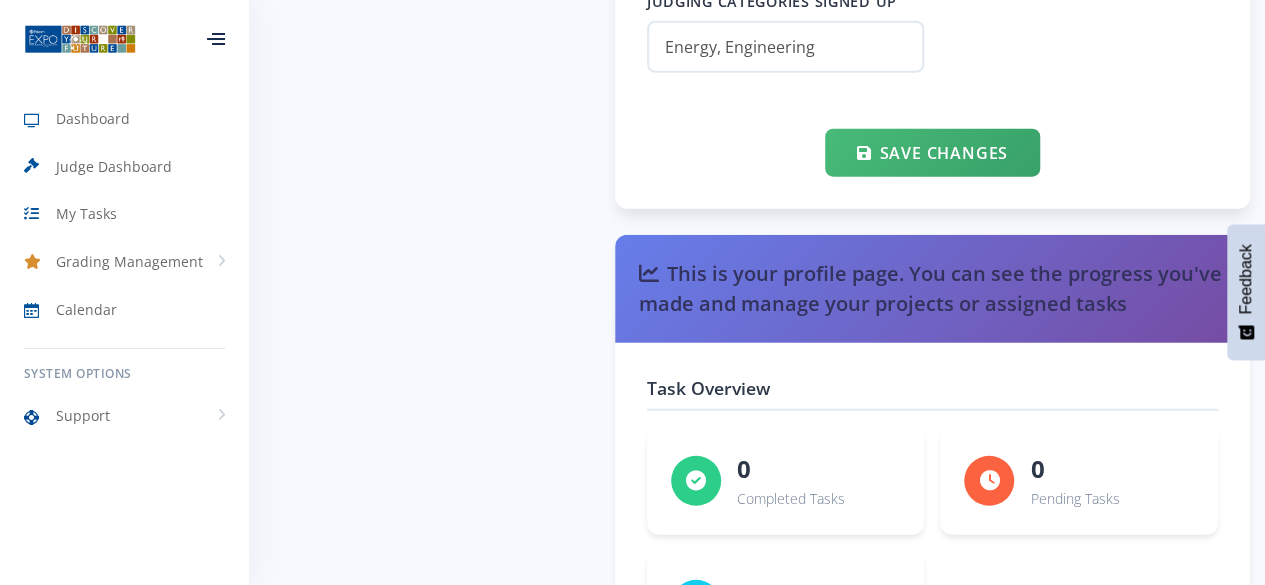 scroll, scrollTop: 2406, scrollLeft: 0, axis: vertical 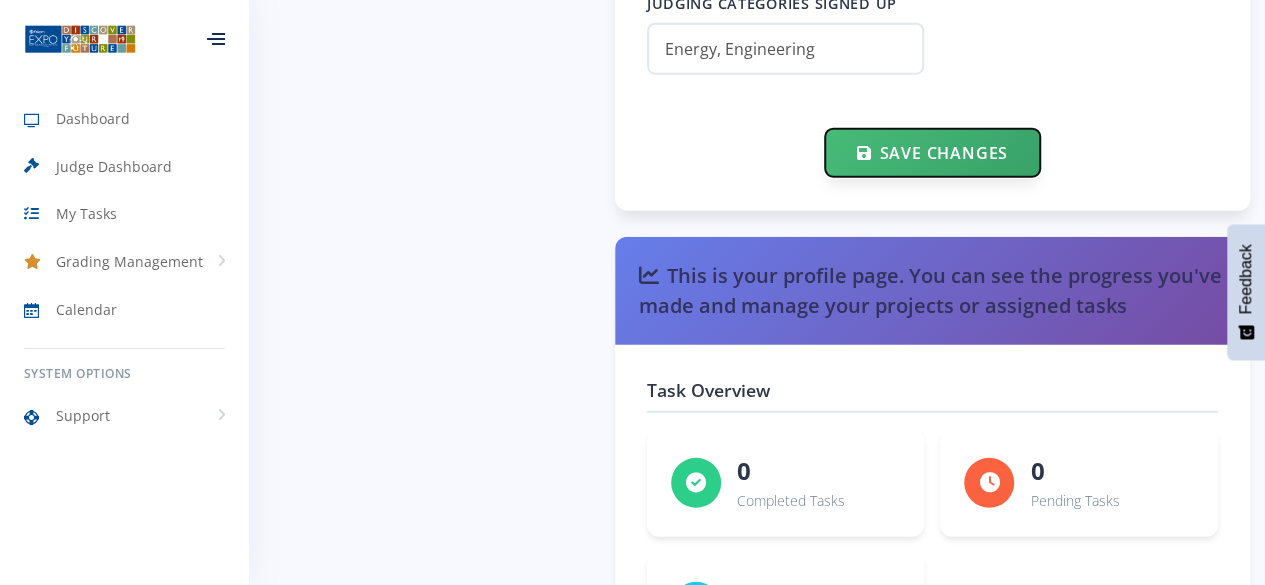 click on "Save Changes" at bounding box center (932, 153) 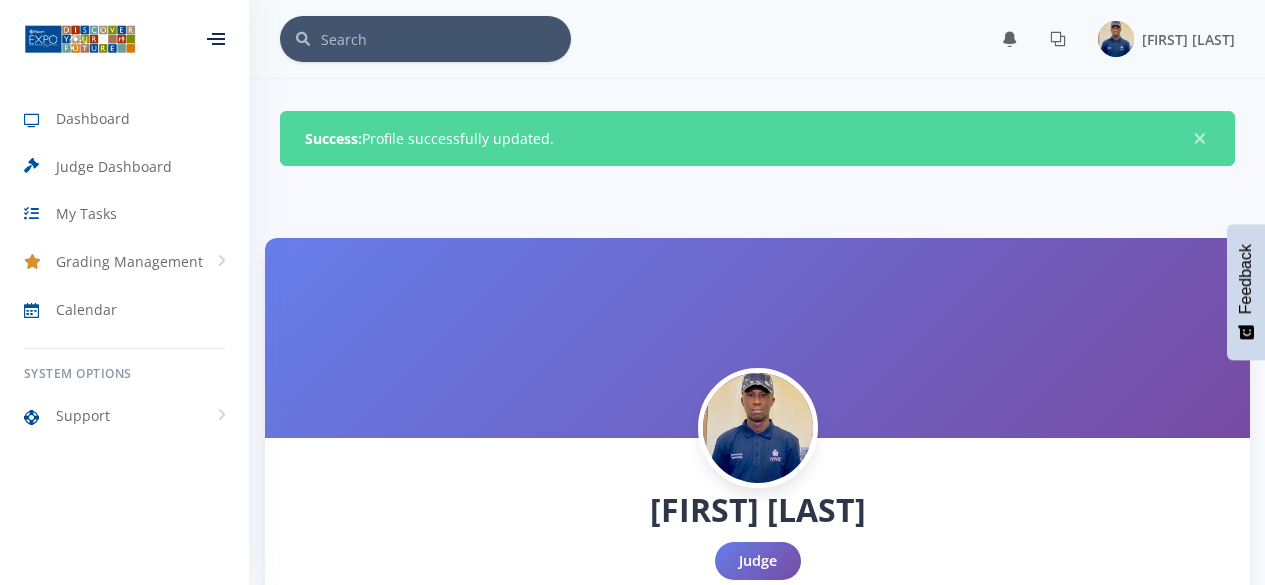 scroll, scrollTop: 0, scrollLeft: 0, axis: both 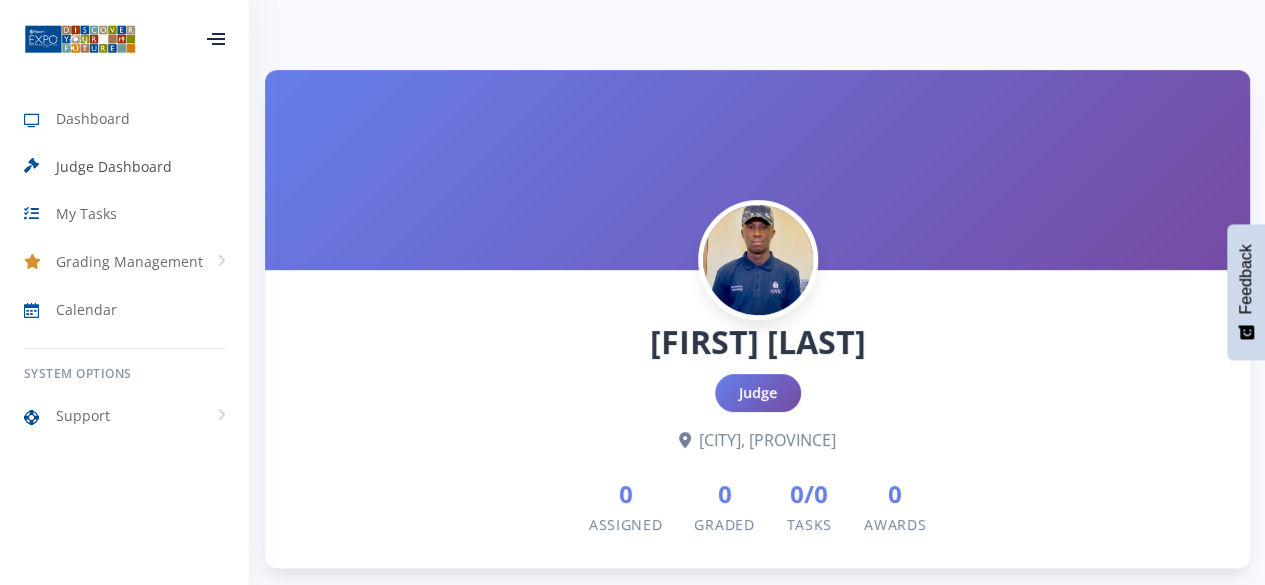 click on "Judge Dashboard" at bounding box center (114, 166) 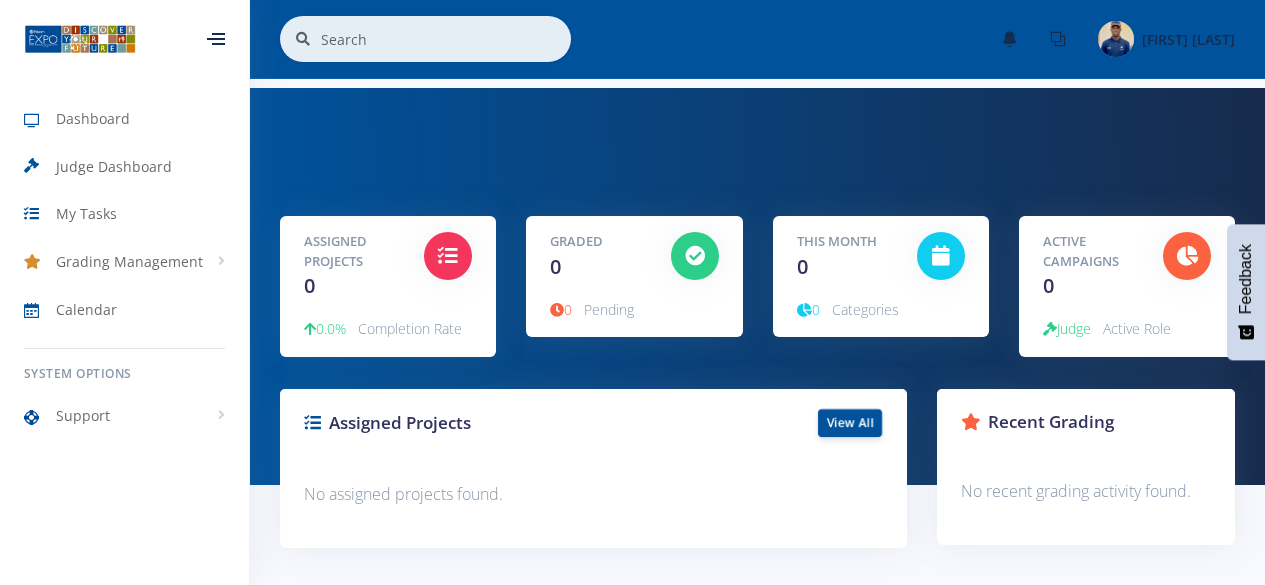 scroll, scrollTop: 0, scrollLeft: 0, axis: both 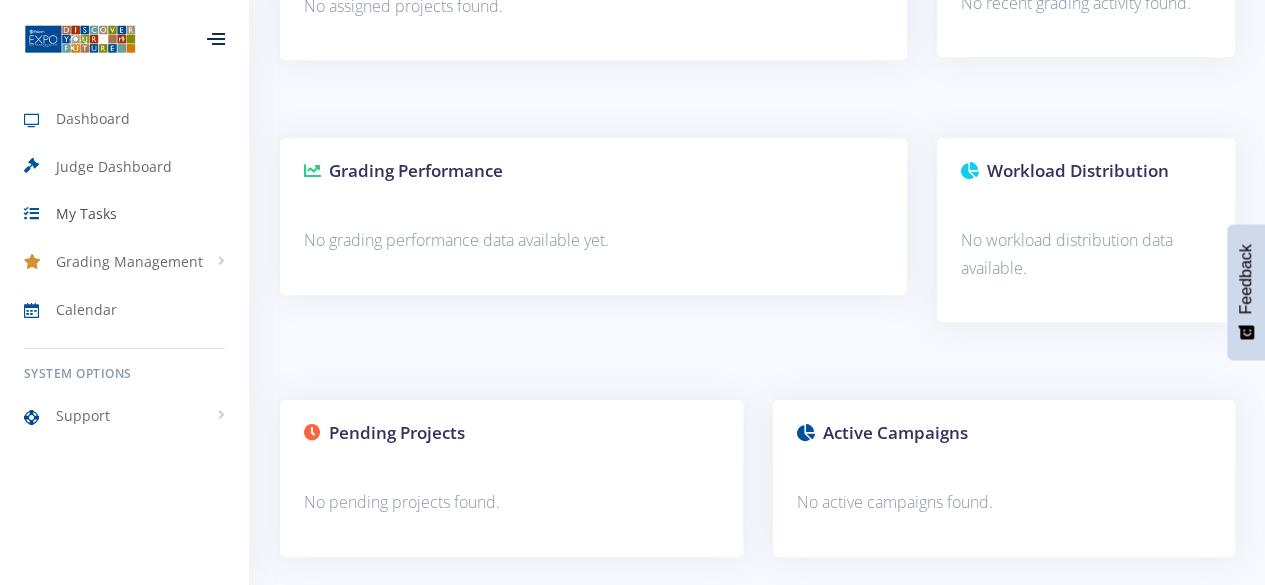 click on "My Tasks" at bounding box center [86, 213] 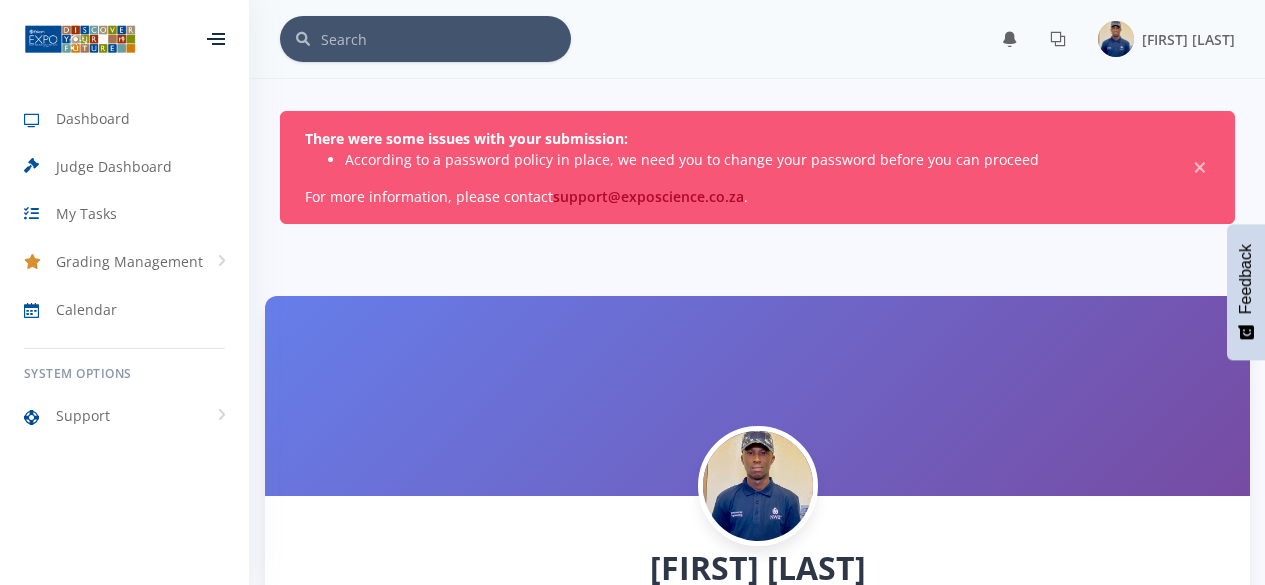 scroll, scrollTop: 0, scrollLeft: 0, axis: both 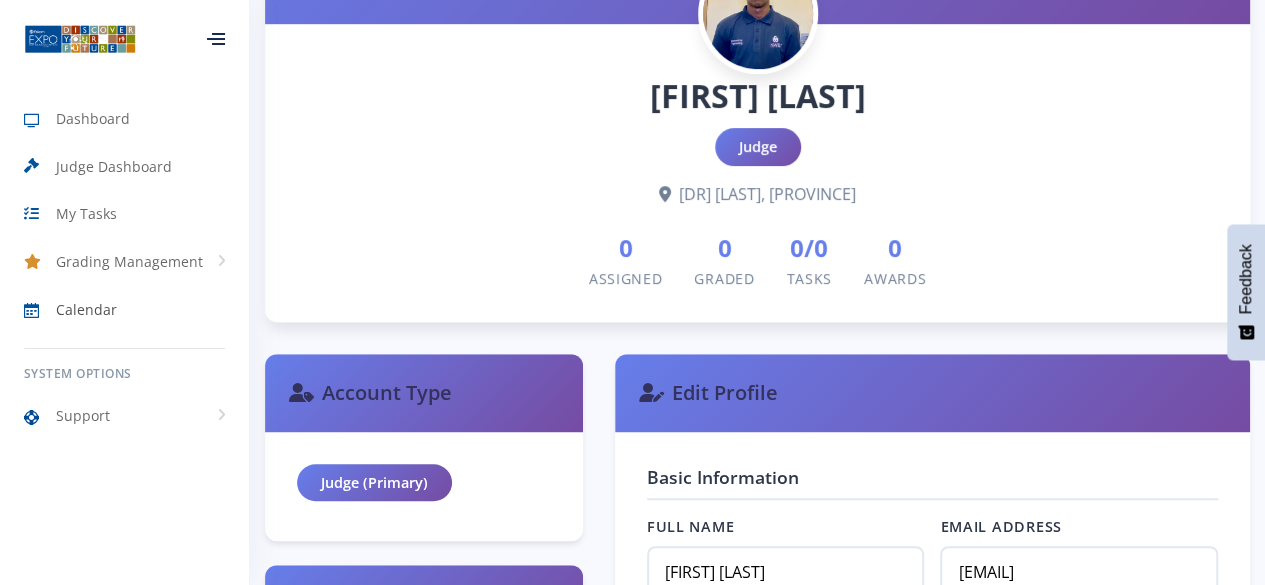 click on "Calendar" at bounding box center (124, 309) 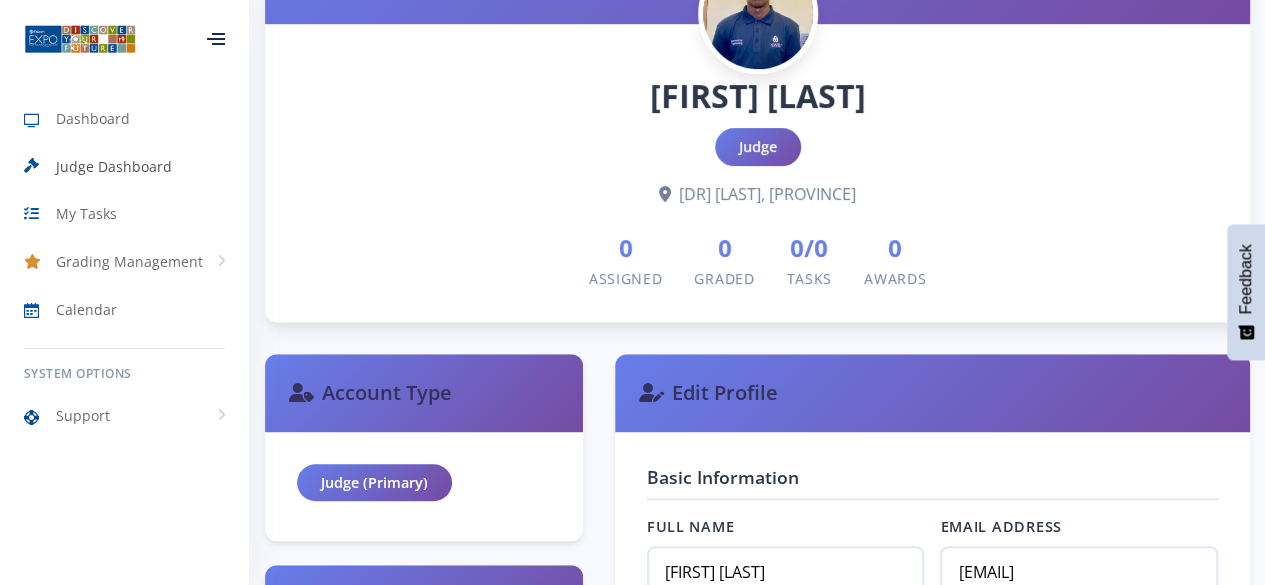 click on "Judge Dashboard" at bounding box center (114, 166) 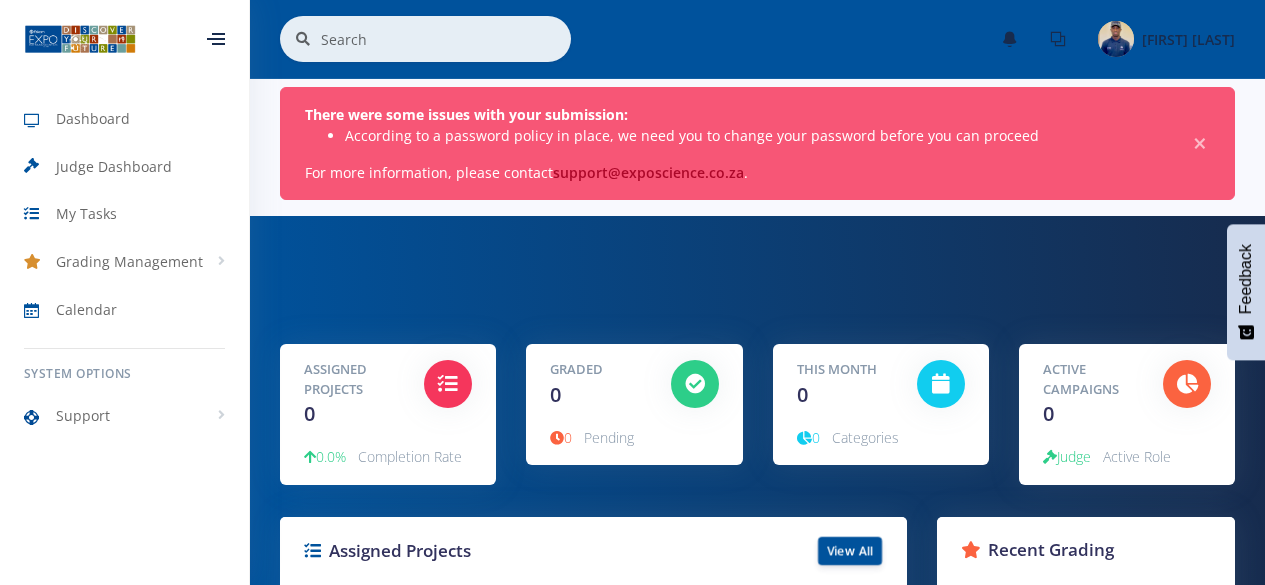 scroll, scrollTop: 0, scrollLeft: 0, axis: both 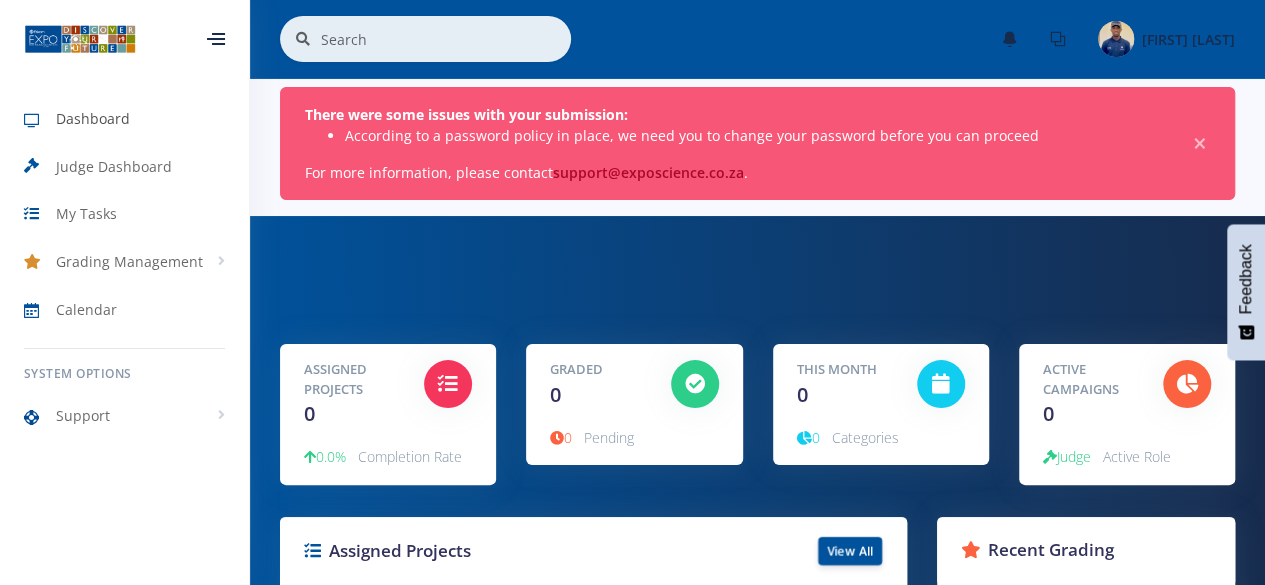 click on "Dashboard" at bounding box center [93, 118] 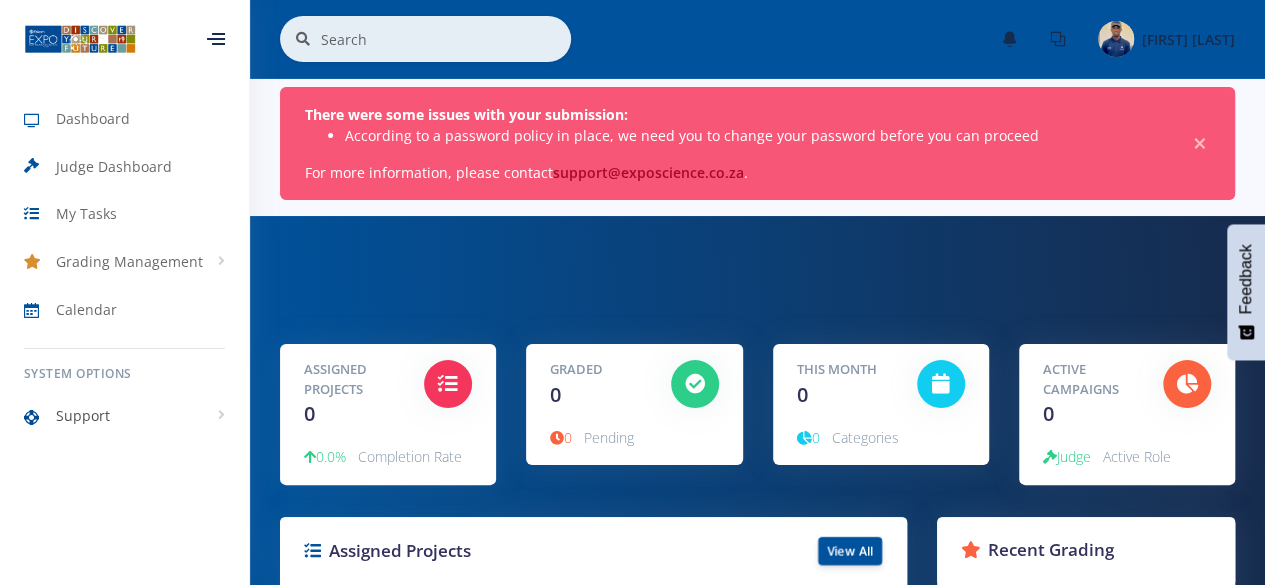 click on "Support" at bounding box center (124, 416) 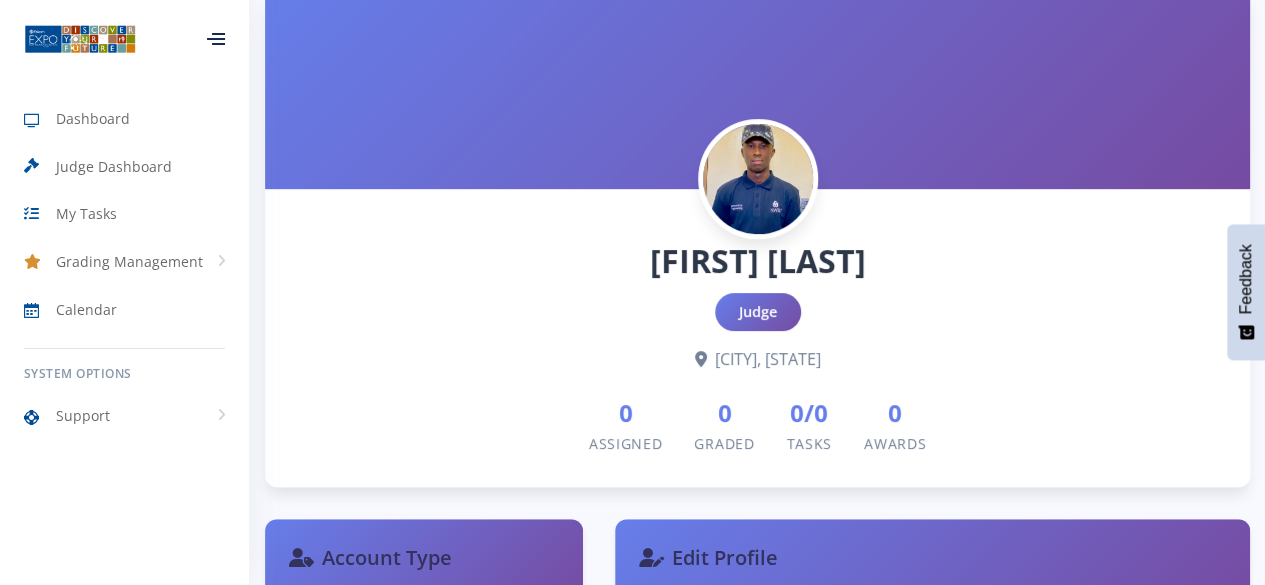 scroll, scrollTop: 348, scrollLeft: 0, axis: vertical 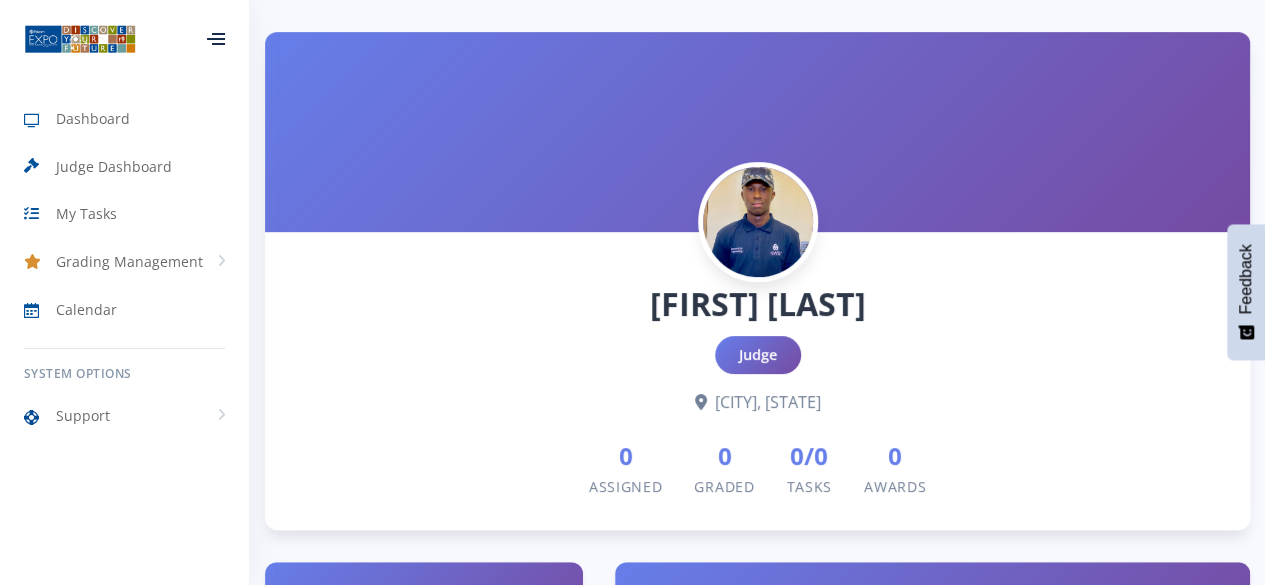 drag, startPoint x: 655, startPoint y: 405, endPoint x: 961, endPoint y: 401, distance: 306.02615 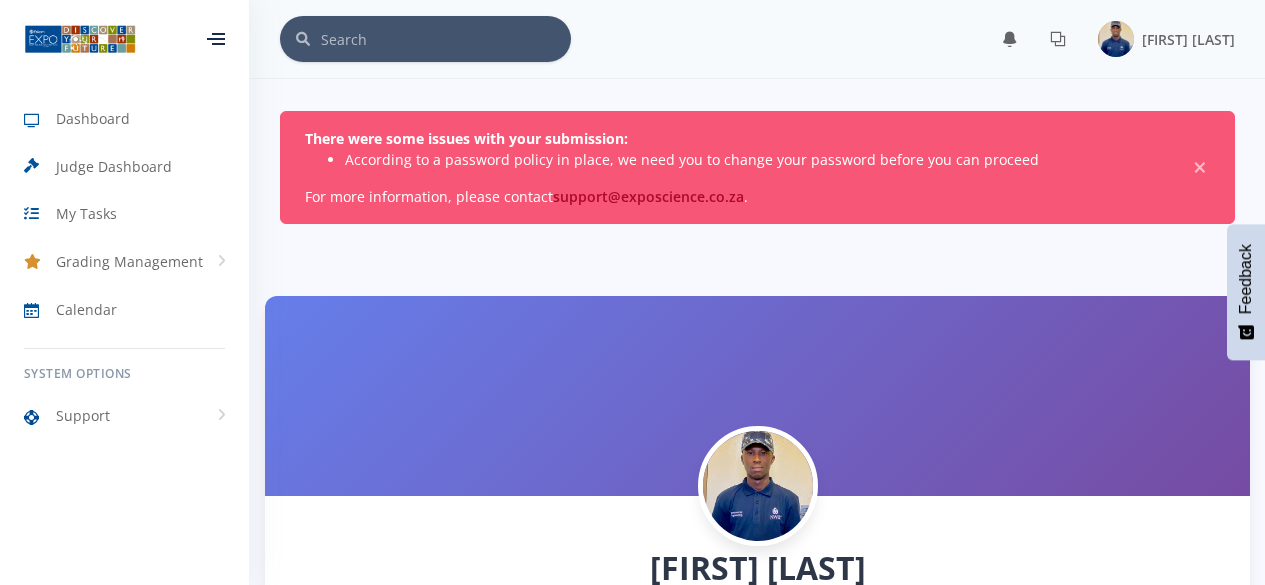 scroll, scrollTop: 0, scrollLeft: 0, axis: both 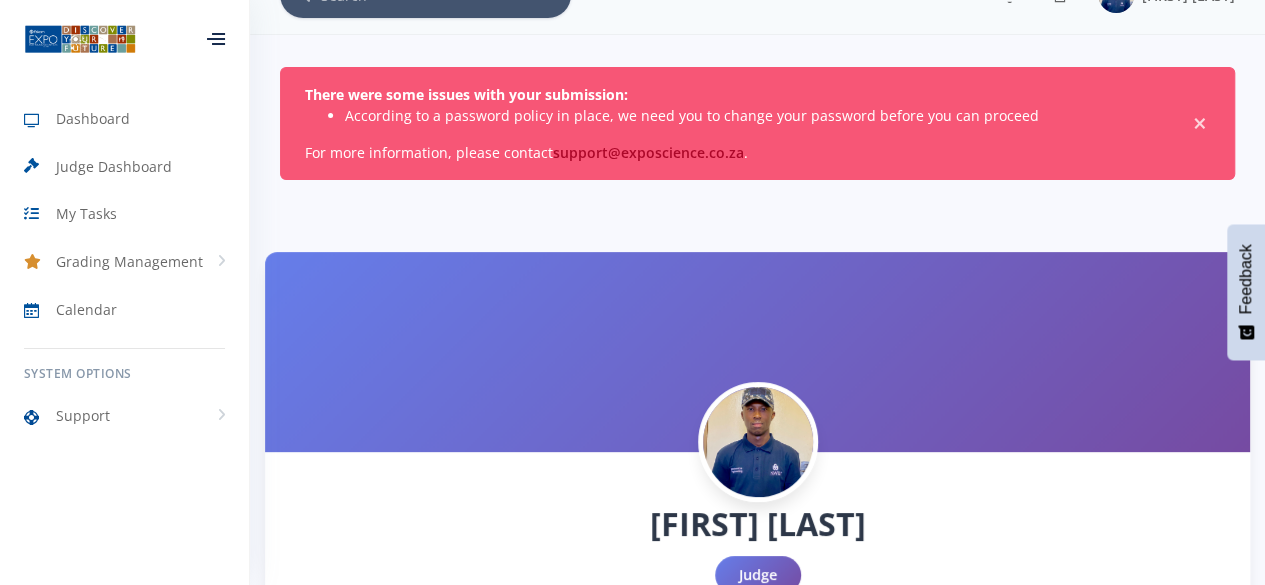 click on "×" at bounding box center [1200, 124] 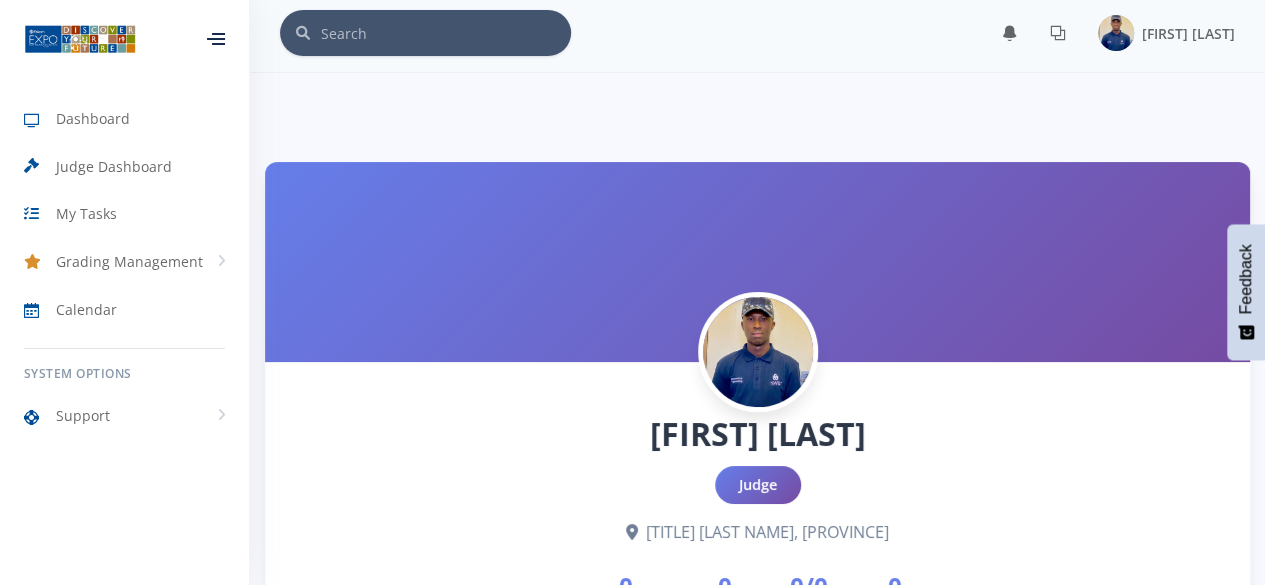 scroll, scrollTop: 0, scrollLeft: 0, axis: both 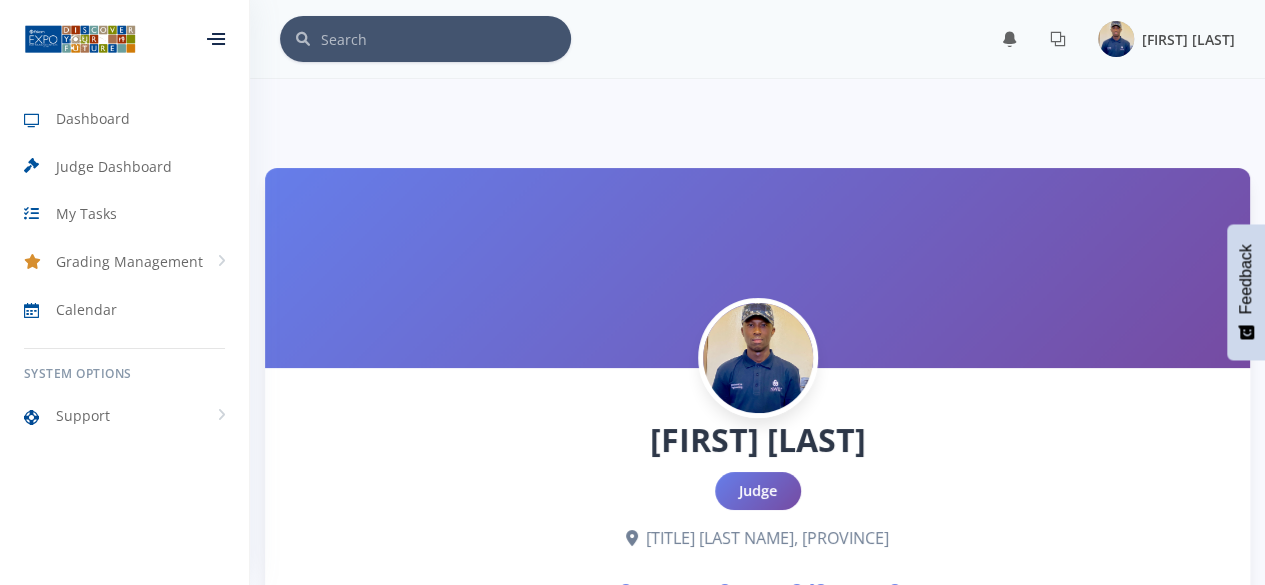 click on "Kabelo Sekoere" at bounding box center (1188, 39) 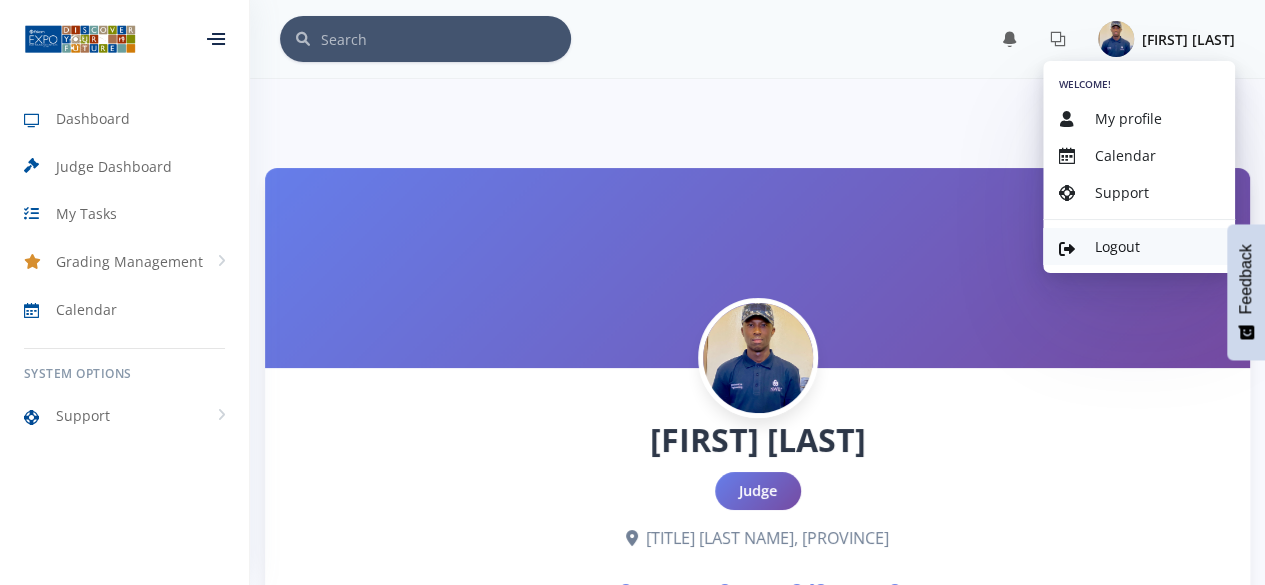 click on "Logout" at bounding box center [1139, 246] 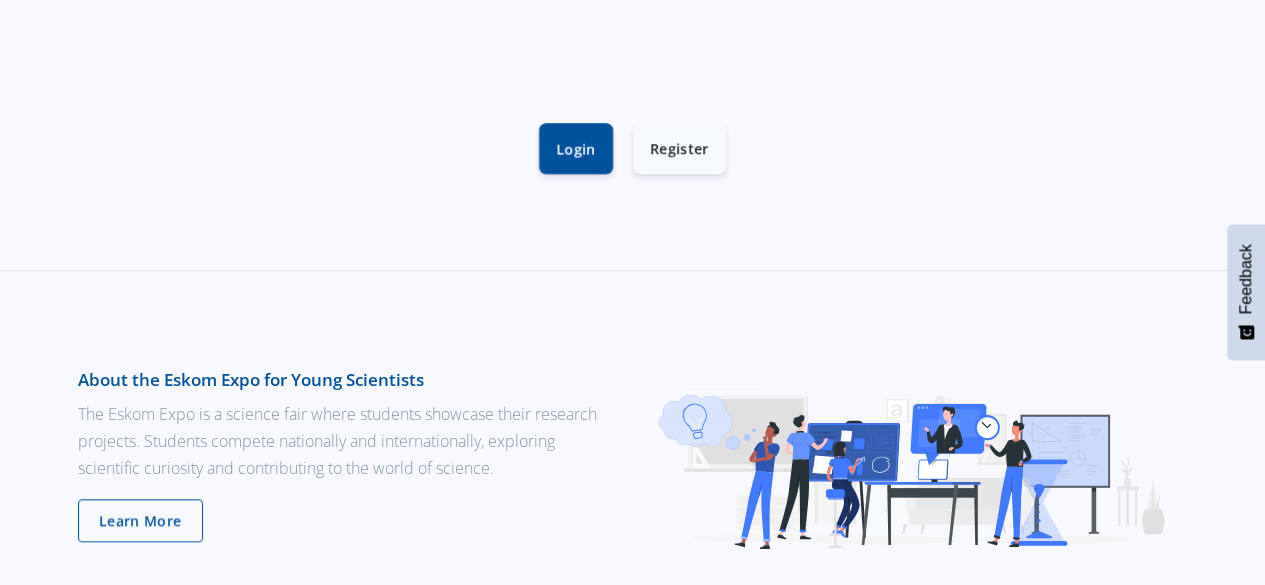scroll, scrollTop: 709, scrollLeft: 0, axis: vertical 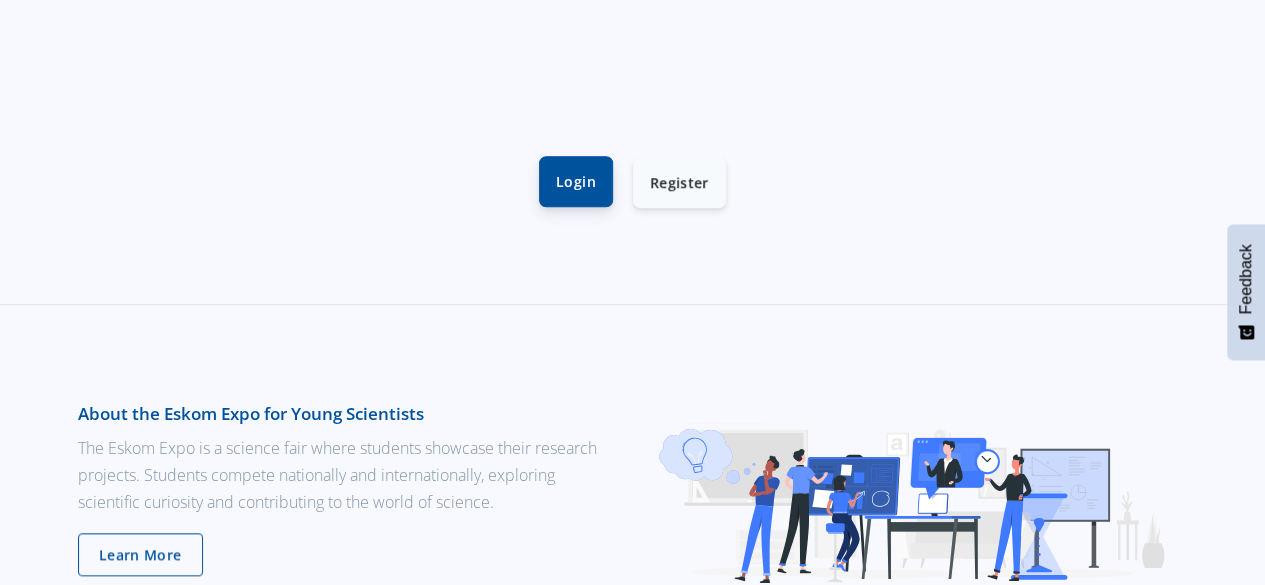 click on "Login" at bounding box center [576, 181] 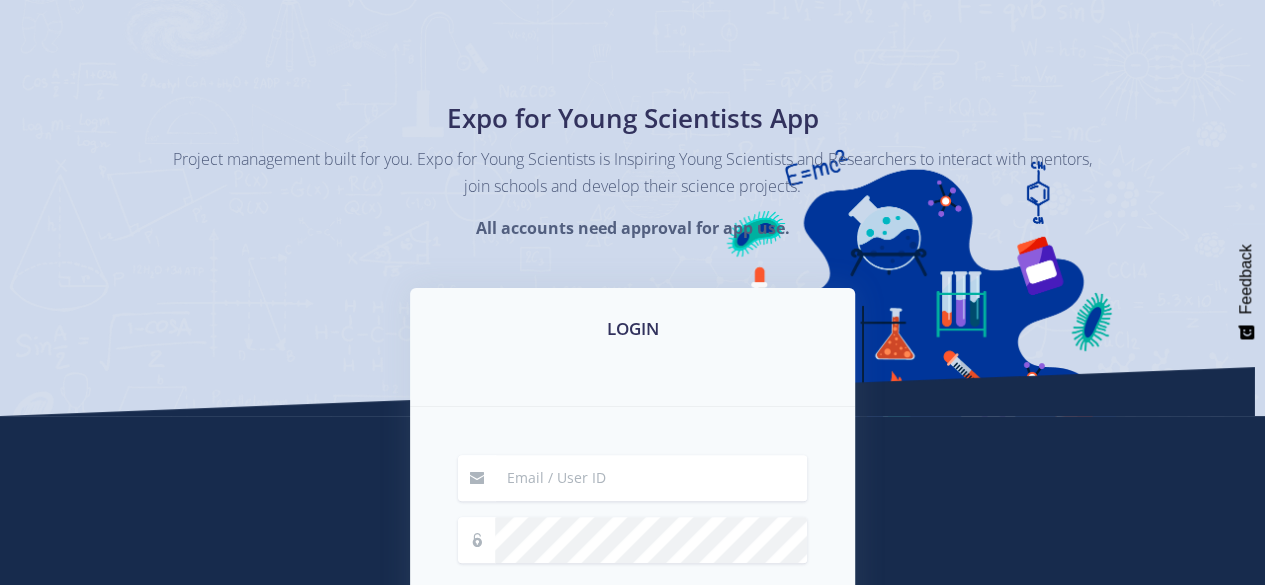 scroll, scrollTop: 107, scrollLeft: 0, axis: vertical 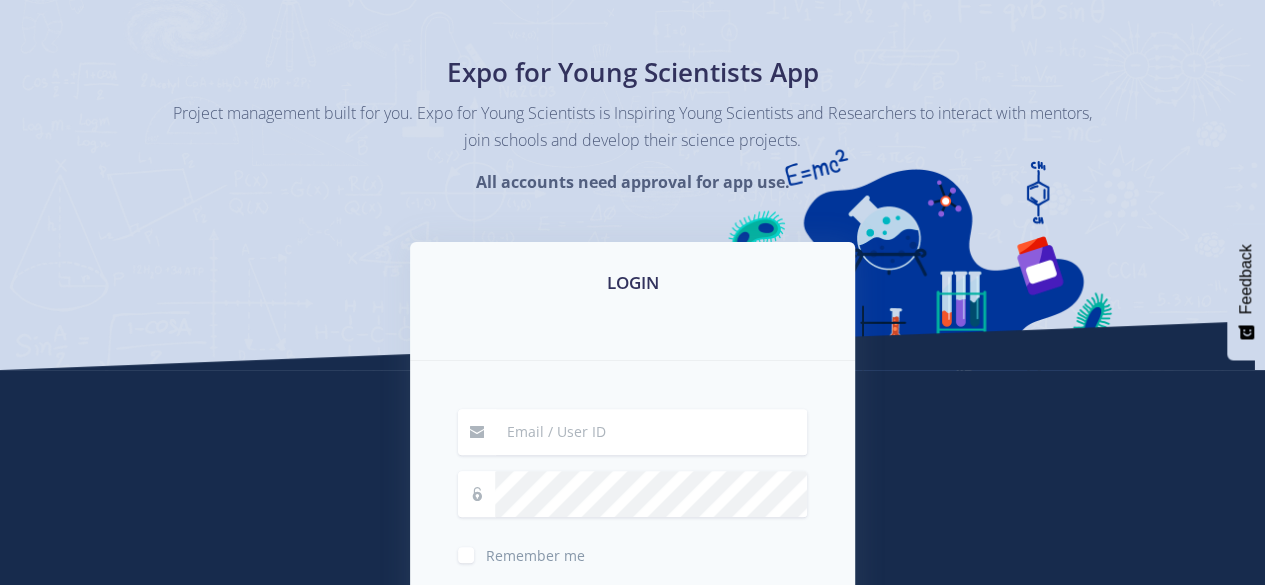 click at bounding box center (651, 432) 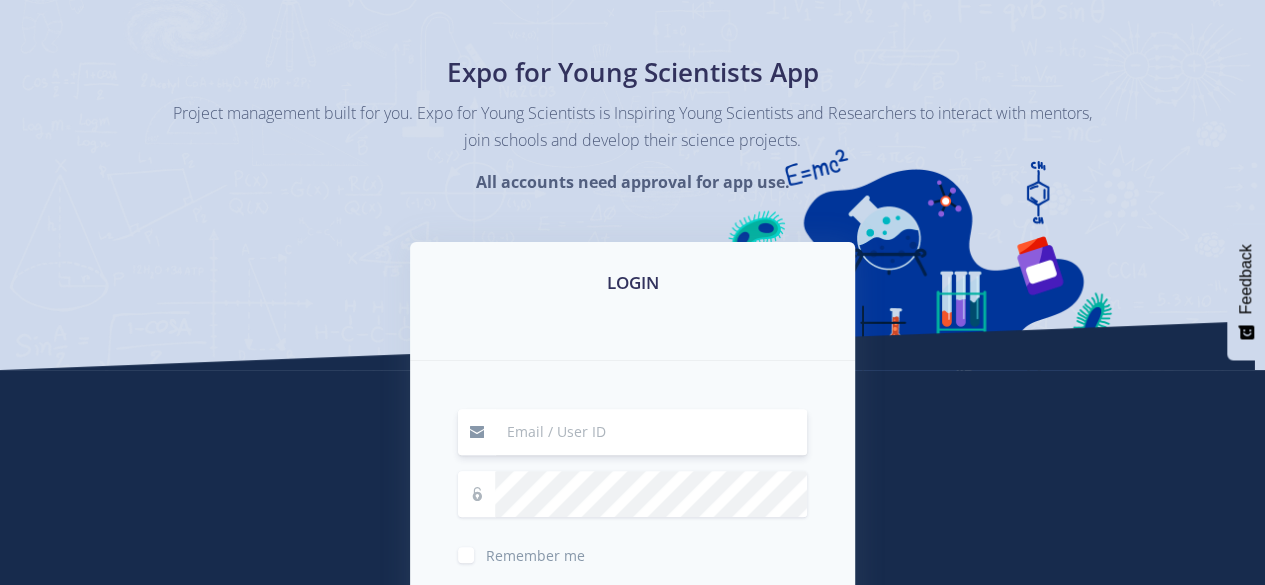 type on "[EMAIL]" 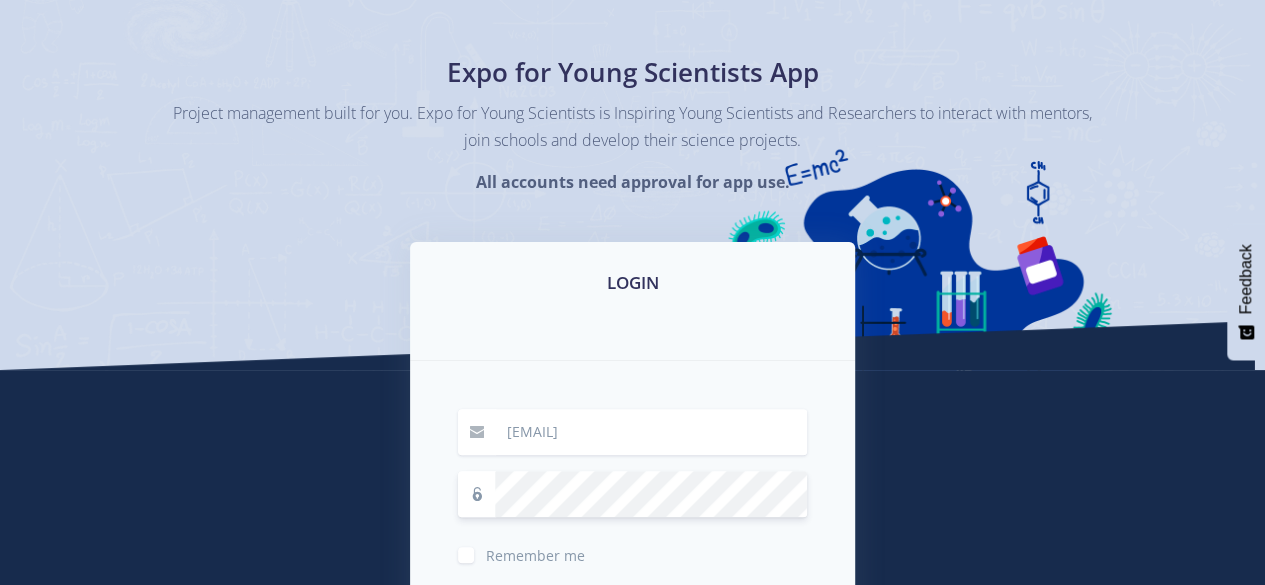 click on "LOGIN
[EMAIL]
Remember me
Login" at bounding box center [633, 500] 